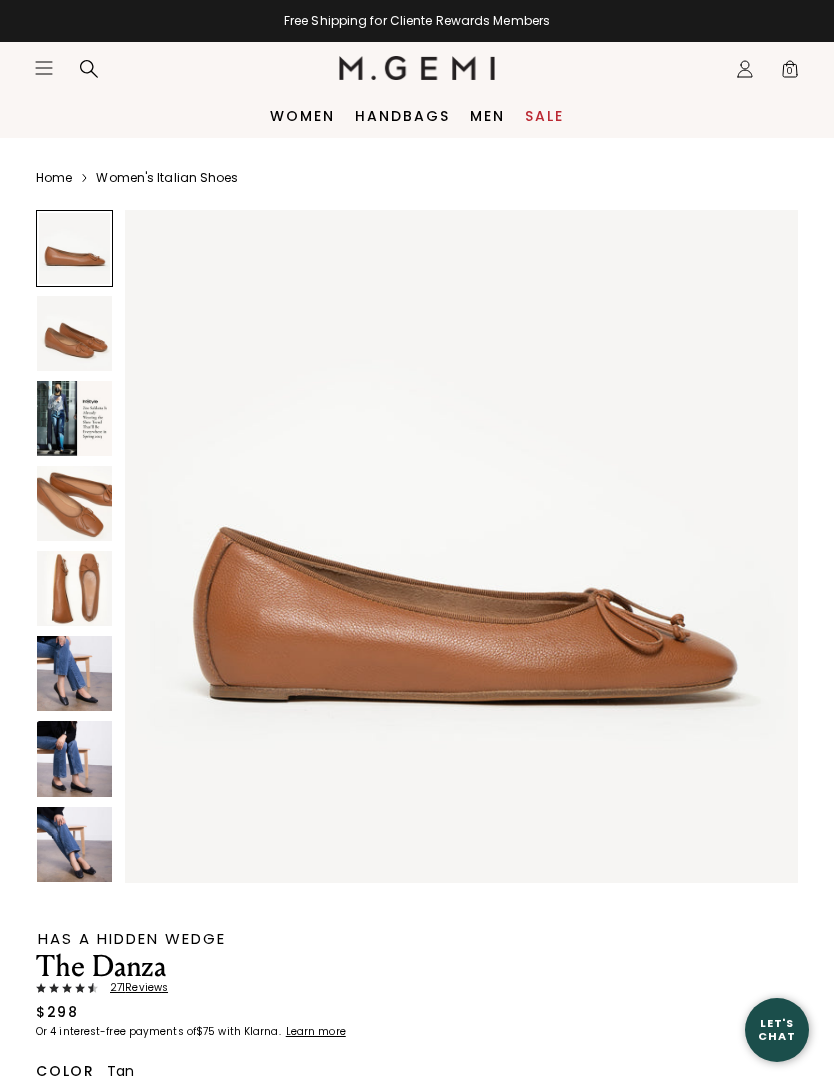 scroll, scrollTop: 0, scrollLeft: 0, axis: both 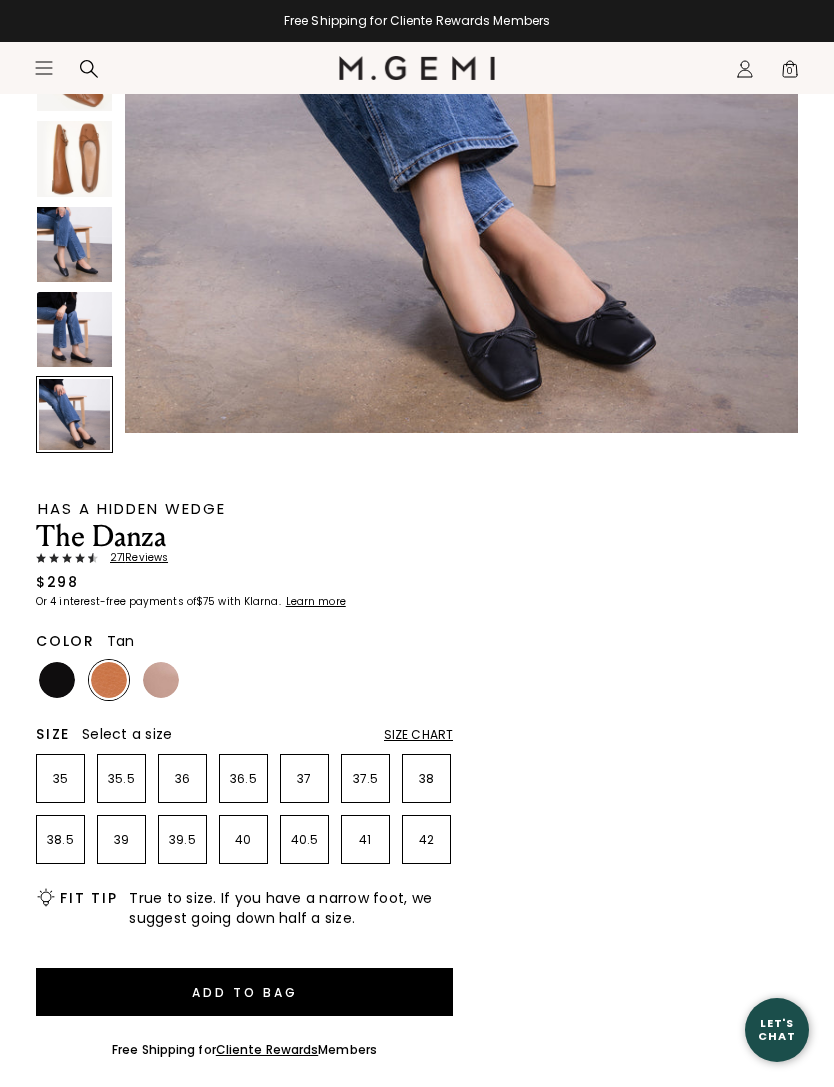 click on "271  Review s" at bounding box center (133, 558) 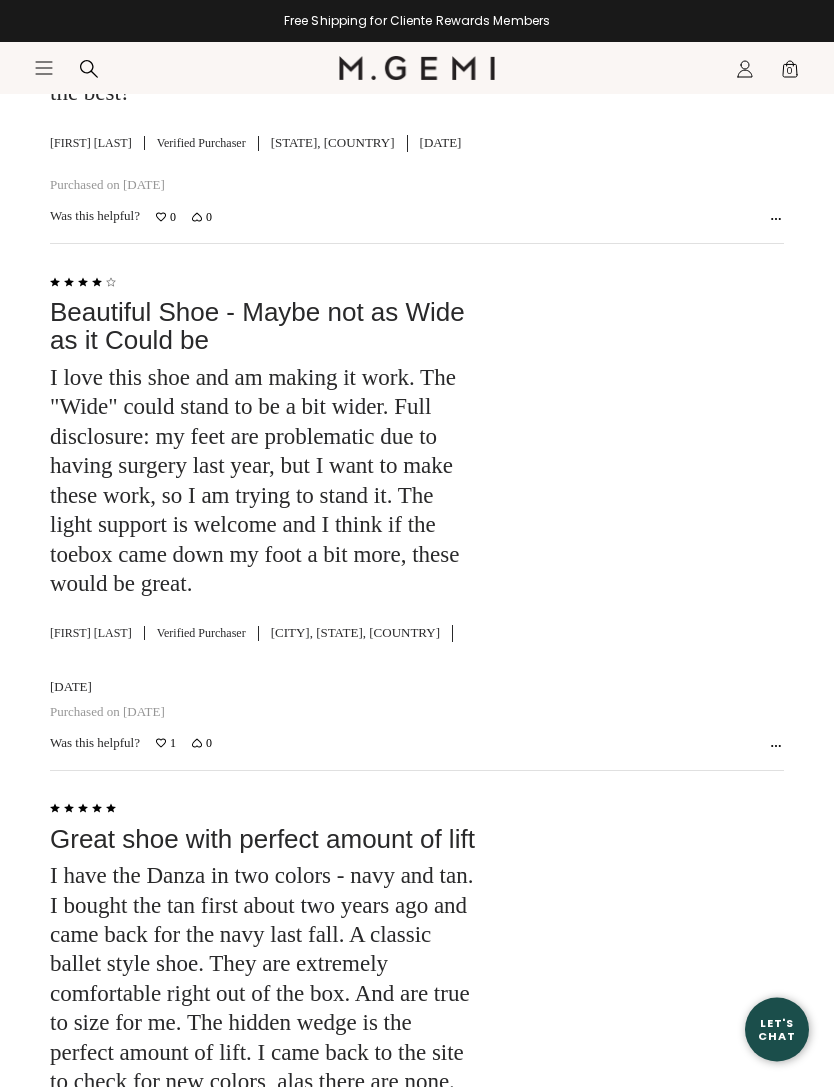 scroll, scrollTop: 6608, scrollLeft: 0, axis: vertical 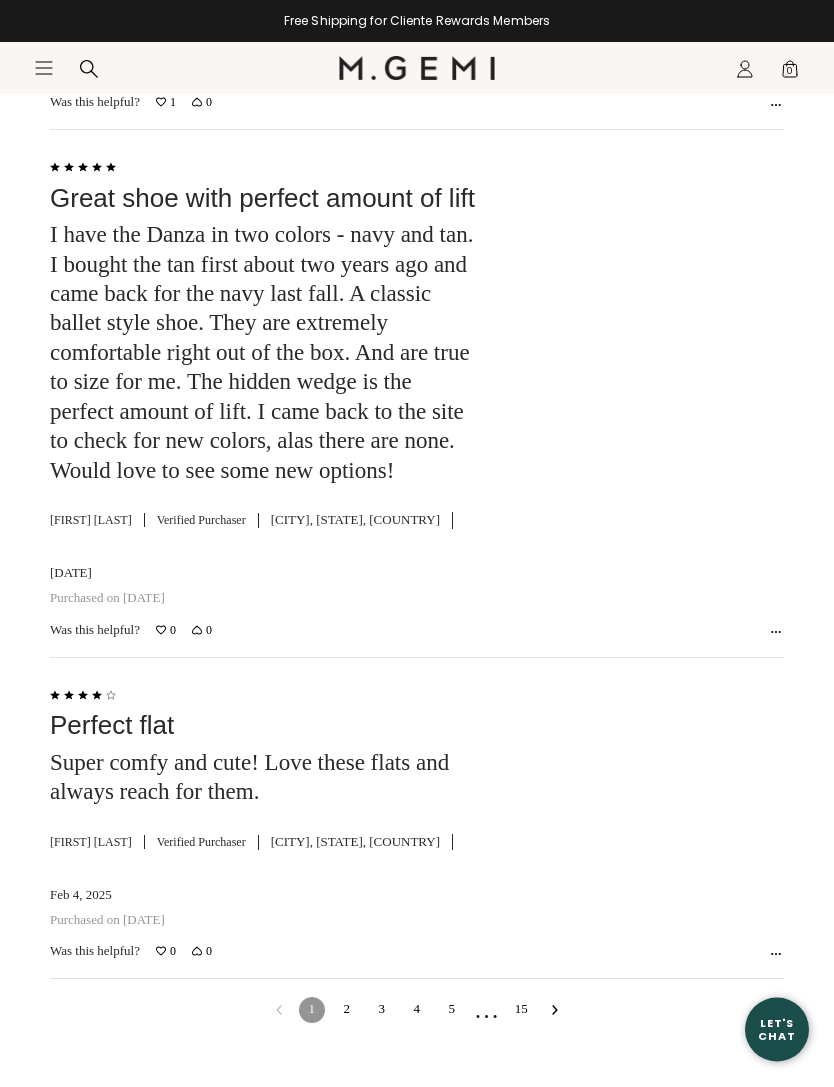 click 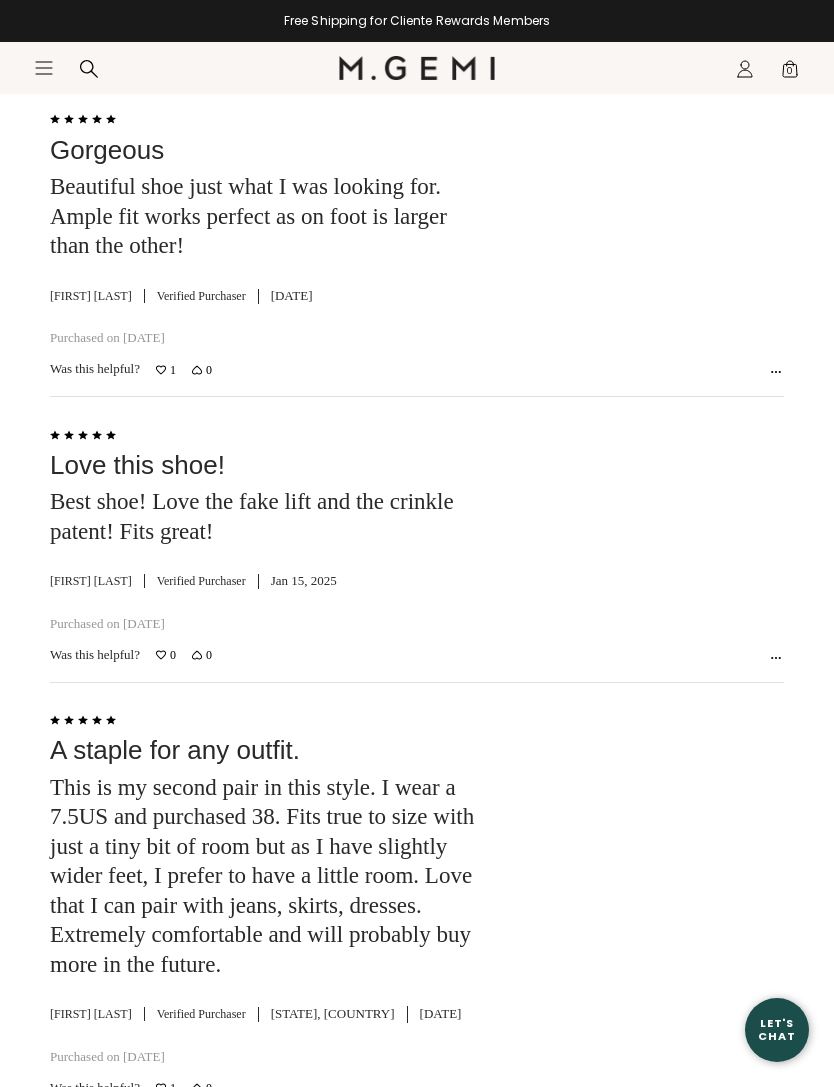 scroll, scrollTop: 4888, scrollLeft: 0, axis: vertical 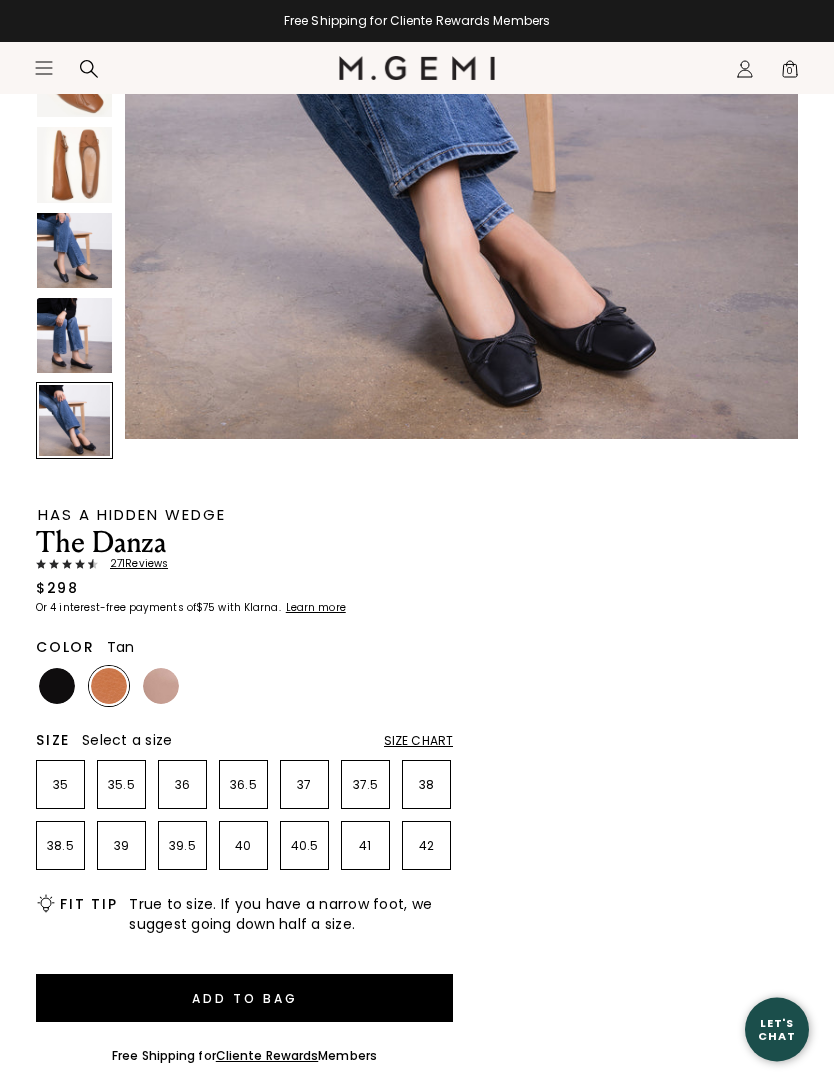 click on "Size Chart" at bounding box center (418, 742) 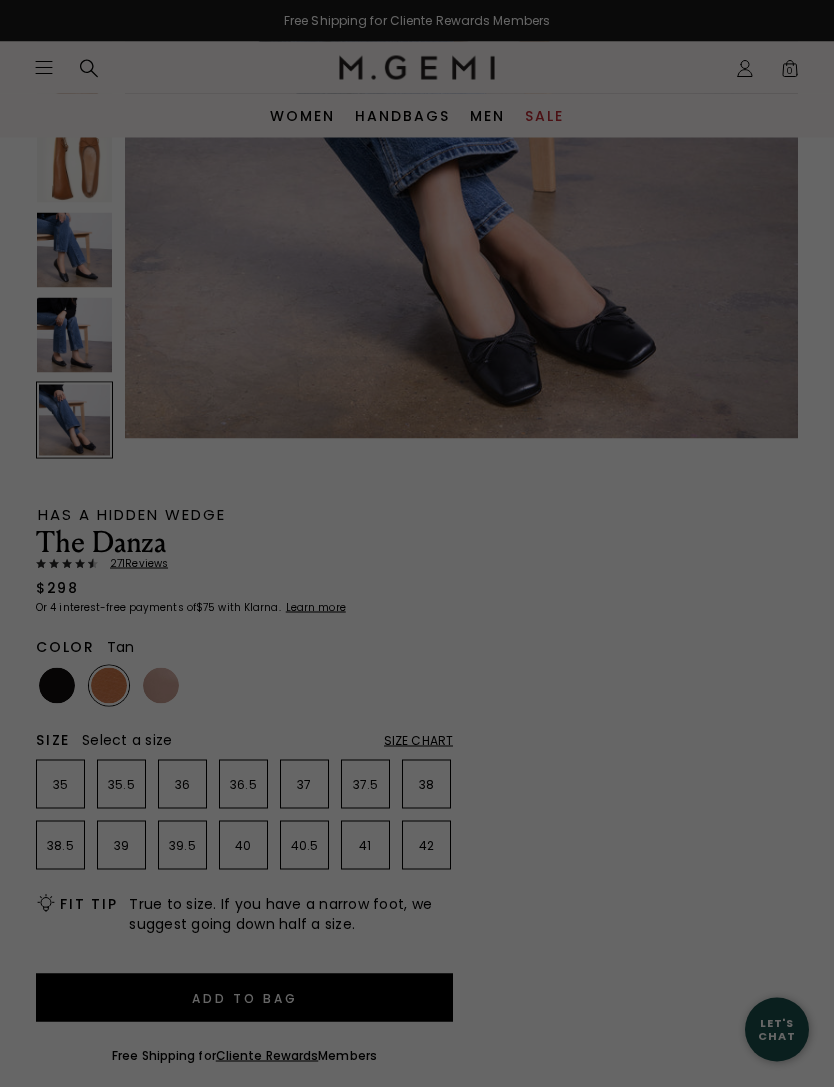 scroll, scrollTop: 0, scrollLeft: 0, axis: both 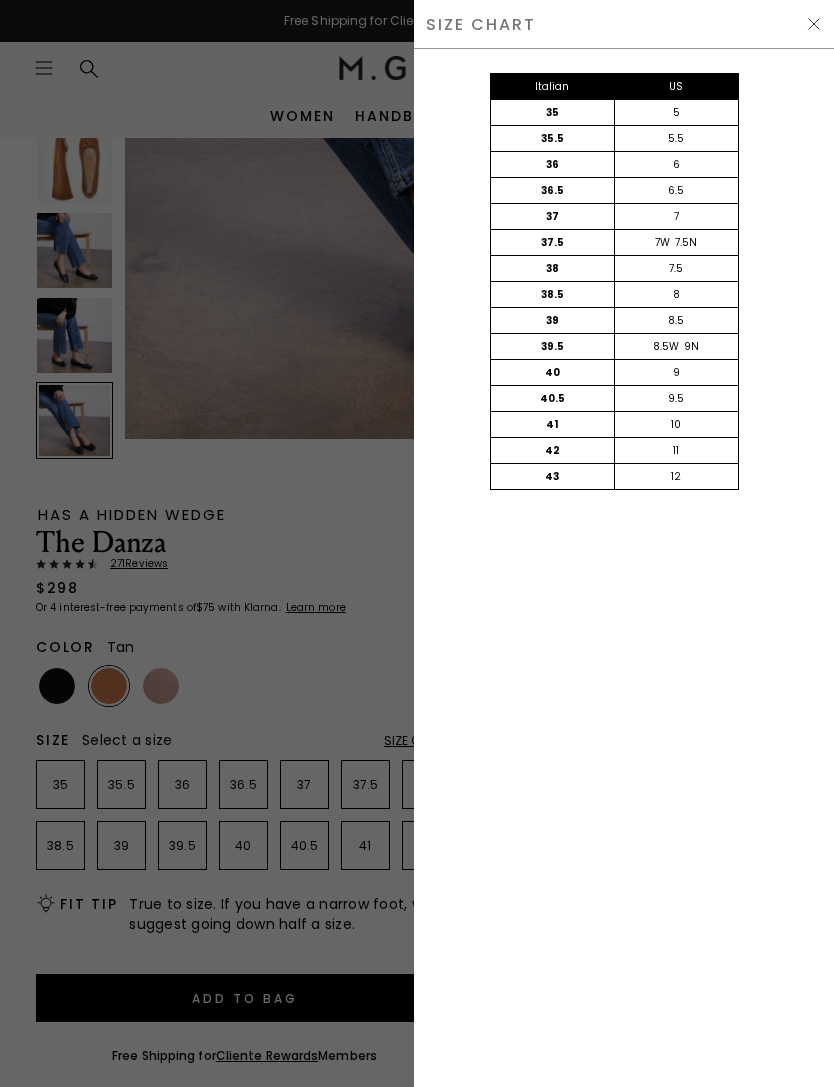 click at bounding box center (417, 543) 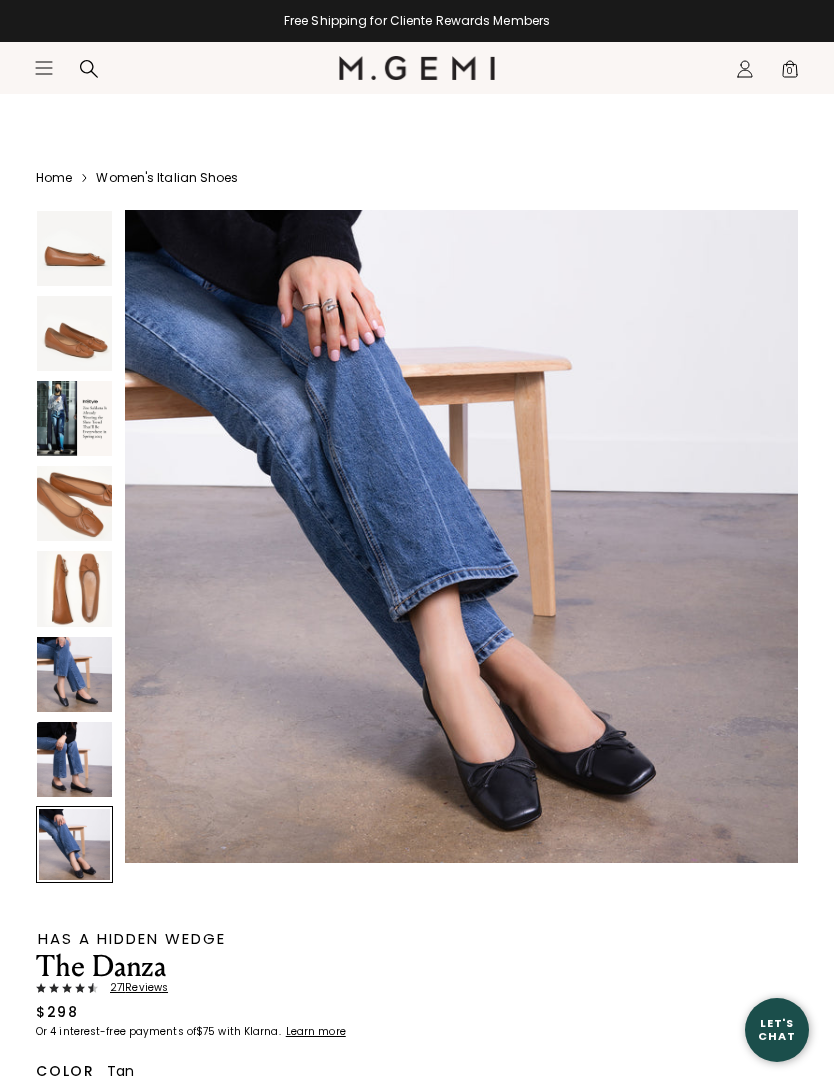 scroll, scrollTop: 424, scrollLeft: 0, axis: vertical 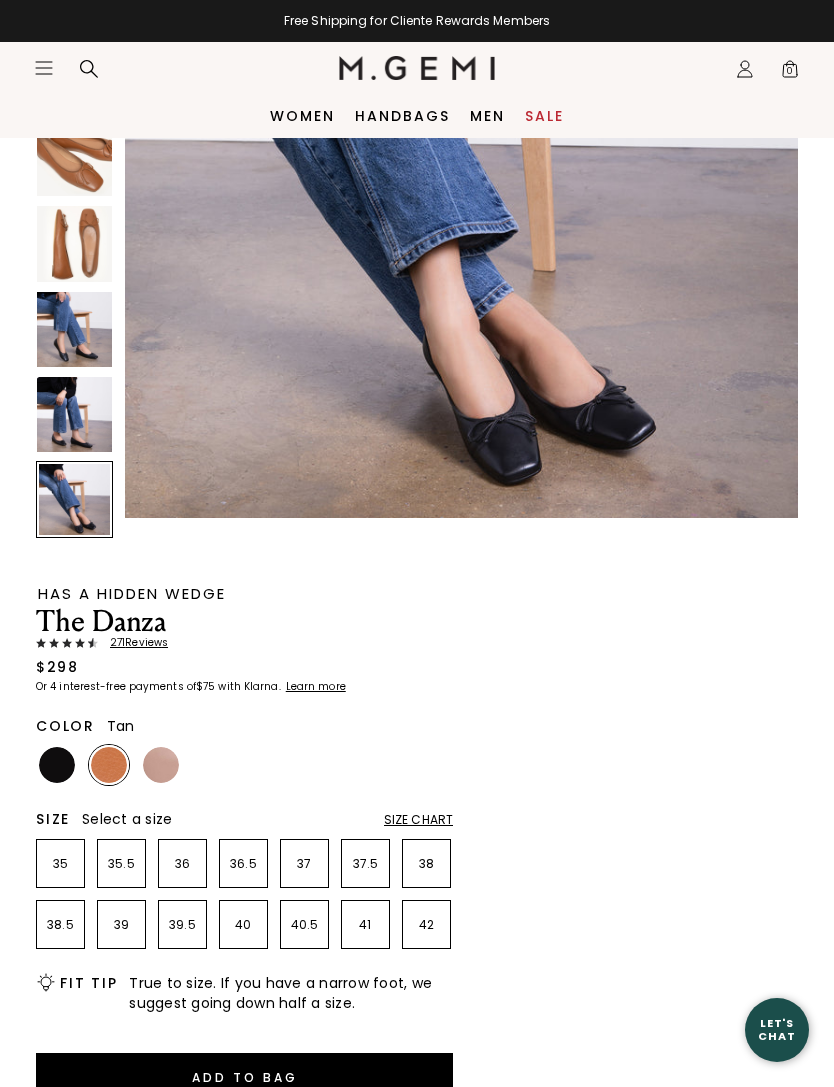 click on "Size Chart" at bounding box center [418, 820] 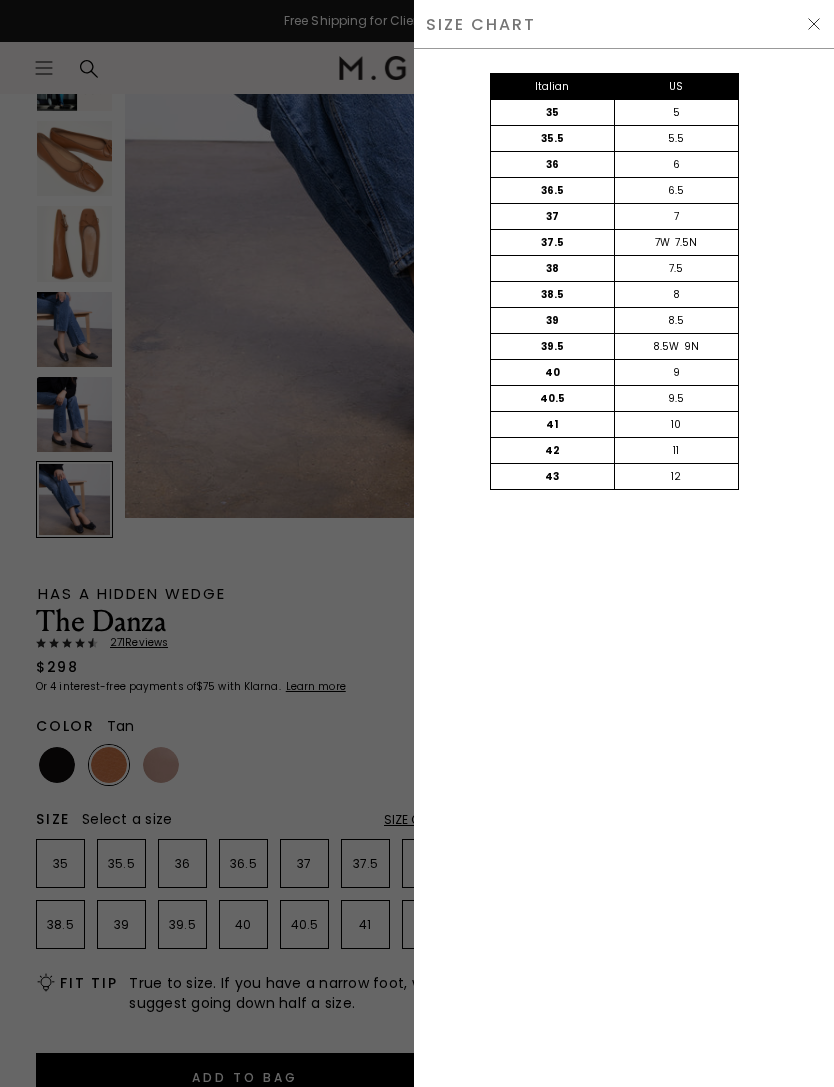 scroll, scrollTop: 64, scrollLeft: 0, axis: vertical 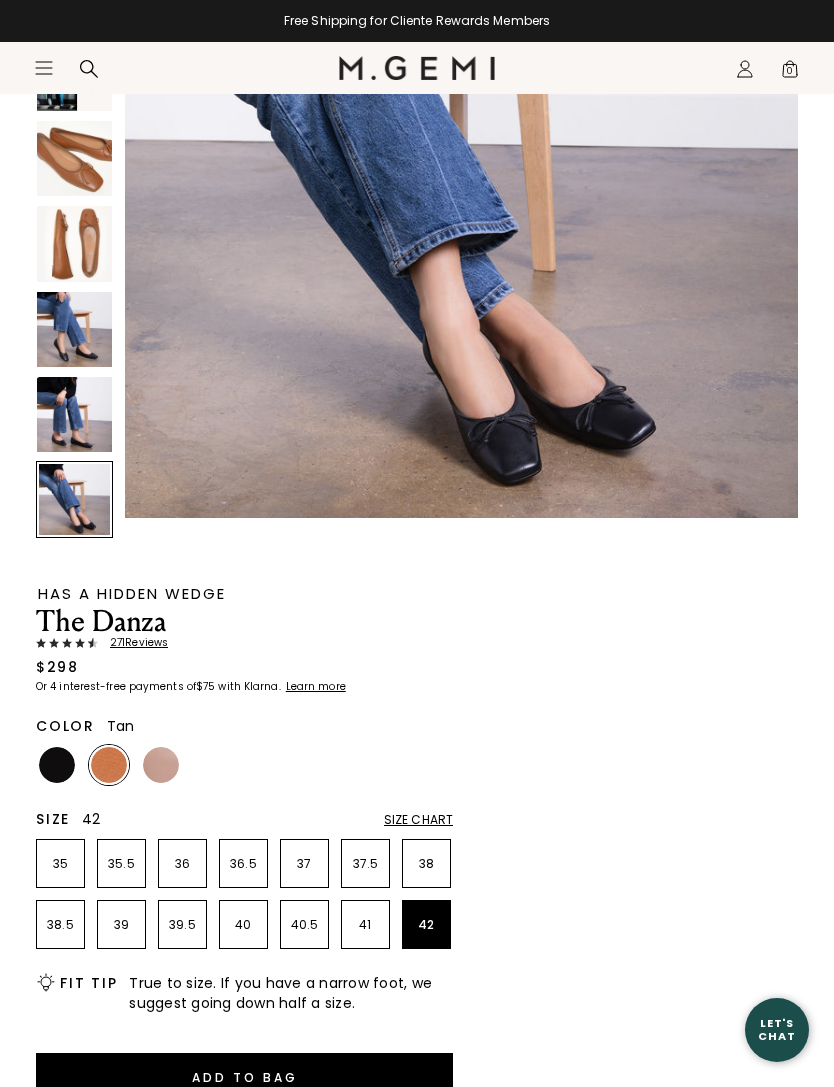 click on "42" at bounding box center (426, 925) 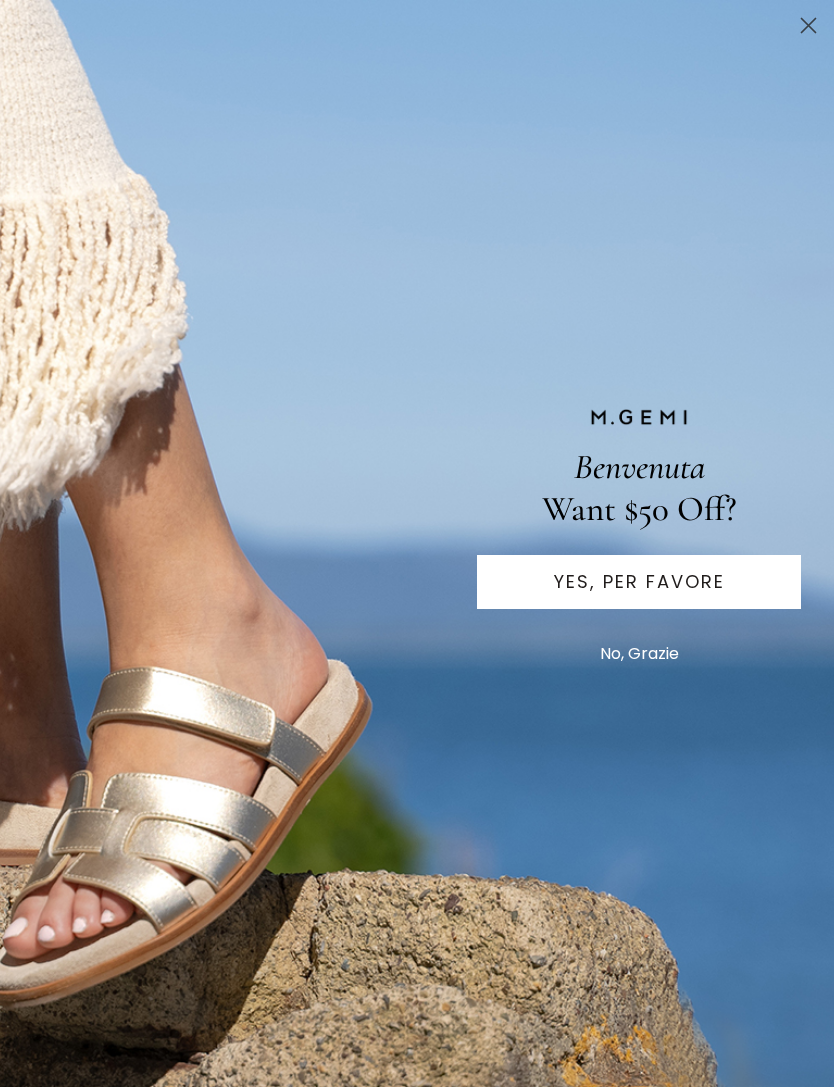scroll, scrollTop: 0, scrollLeft: 0, axis: both 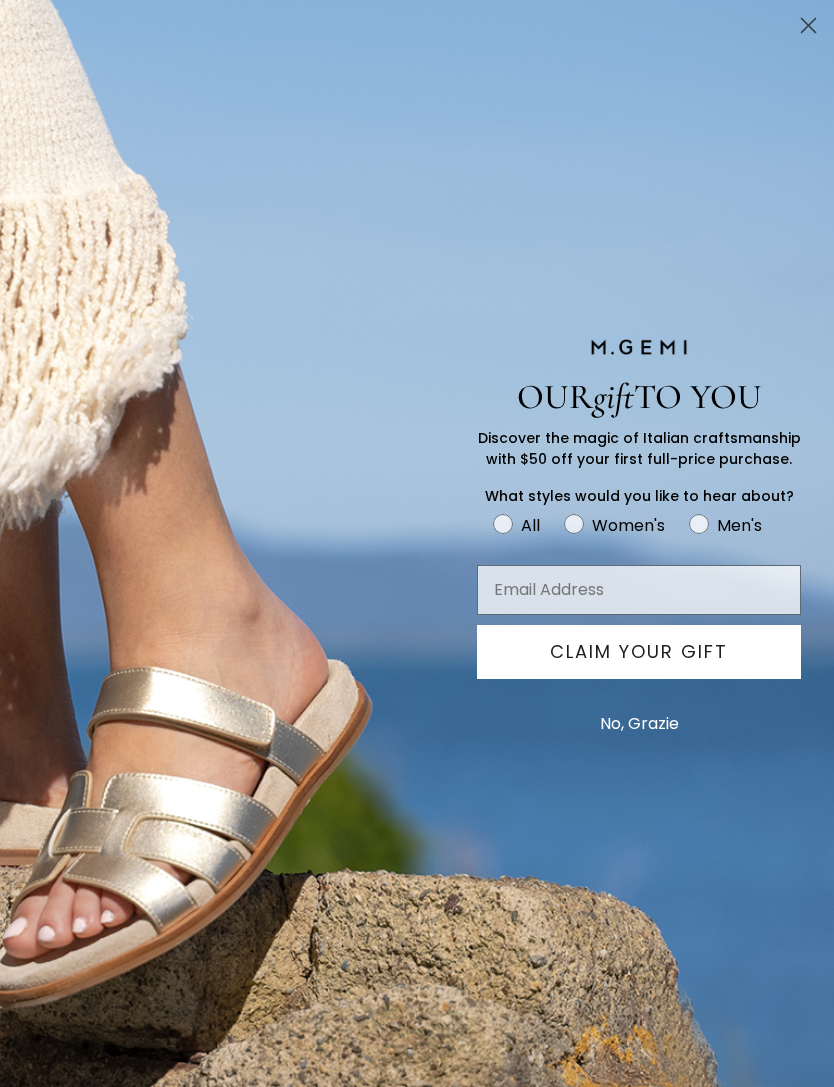 click at bounding box center (639, 590) 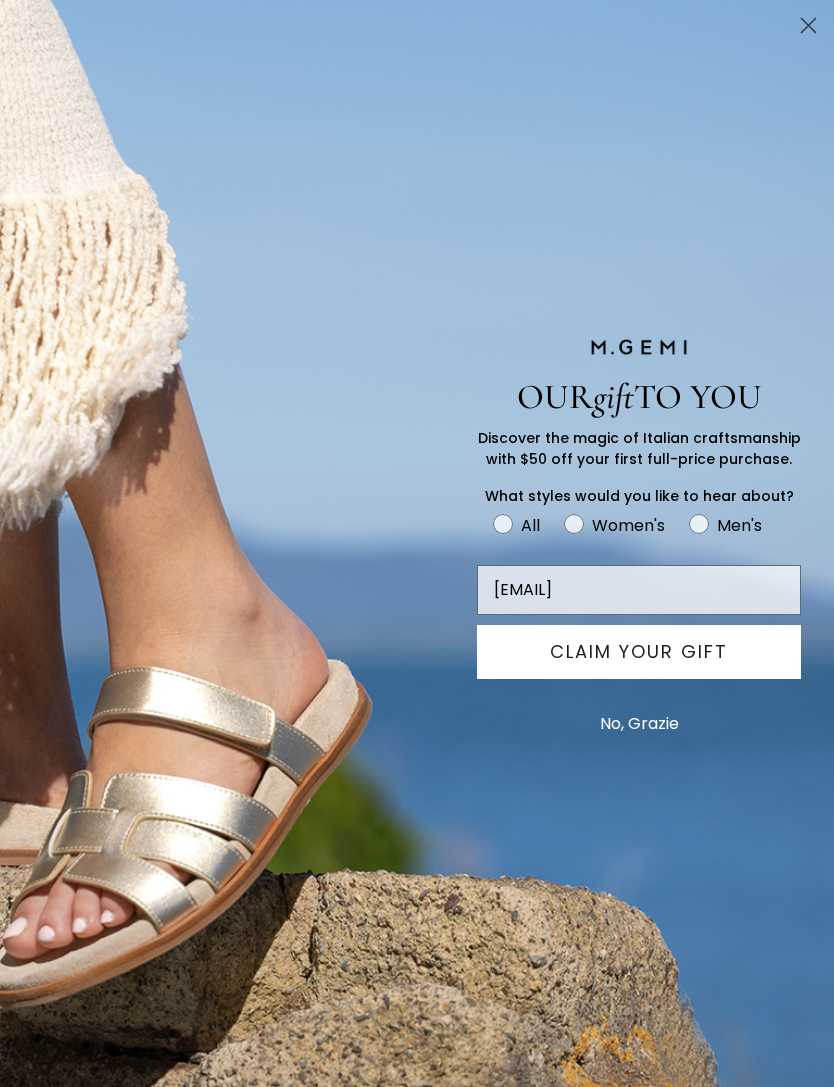 type on "thomas32janee@aol.com" 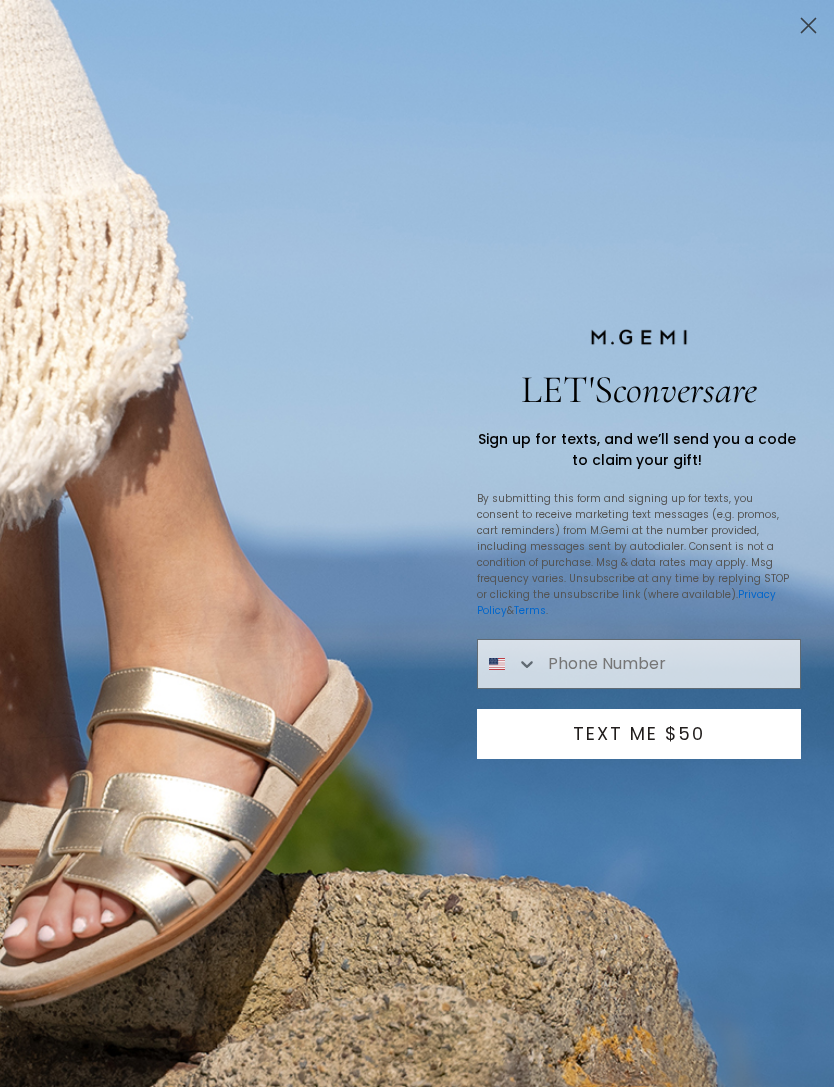 click at bounding box center (669, 664) 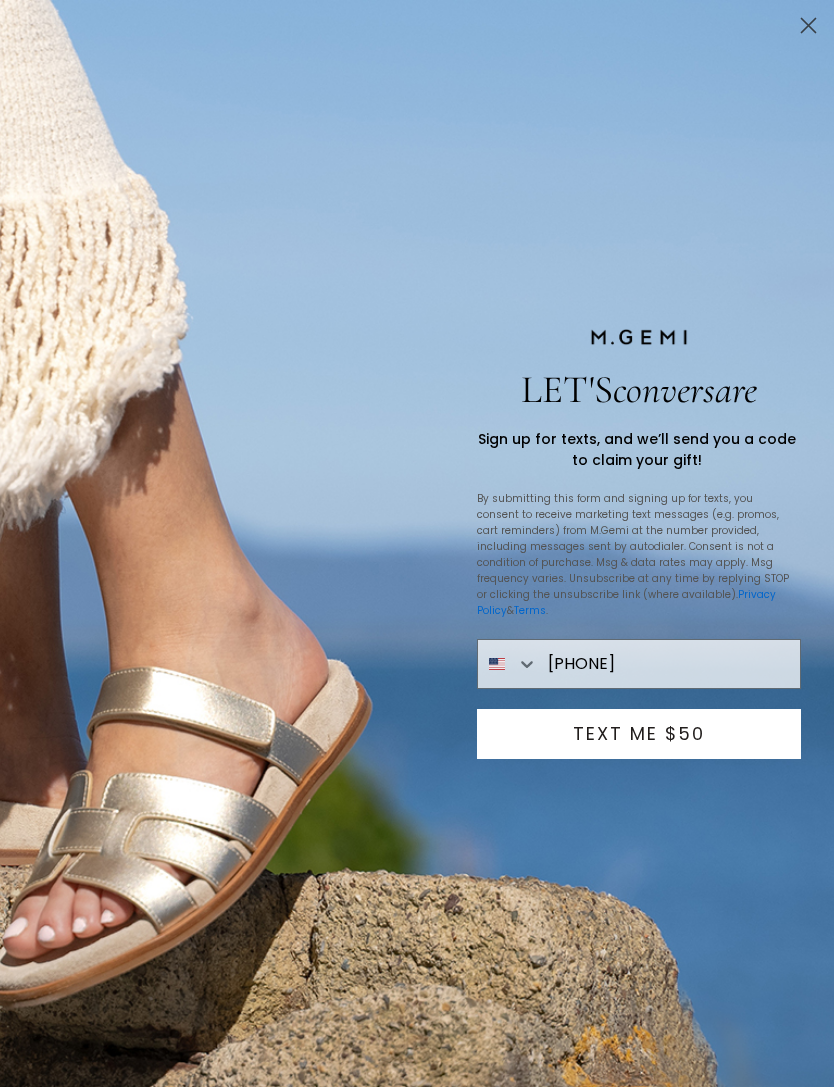 scroll, scrollTop: 309, scrollLeft: 0, axis: vertical 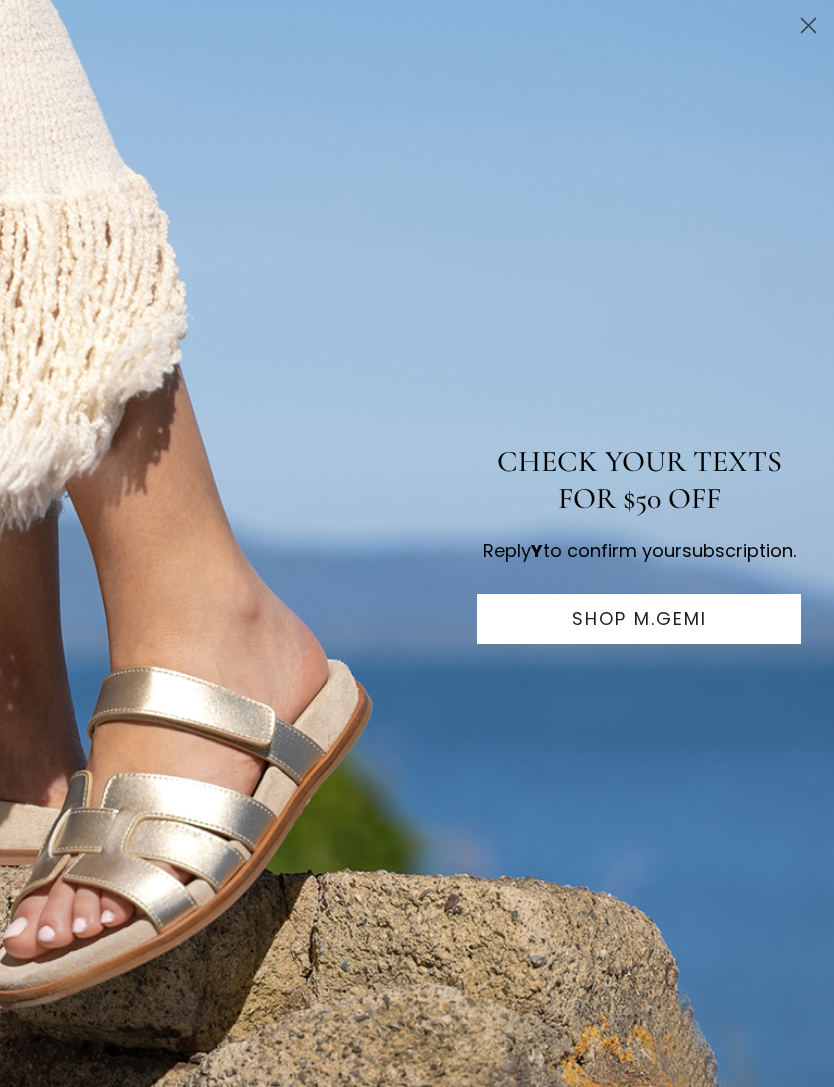 click on "SHOP M.GEMI" at bounding box center (639, 619) 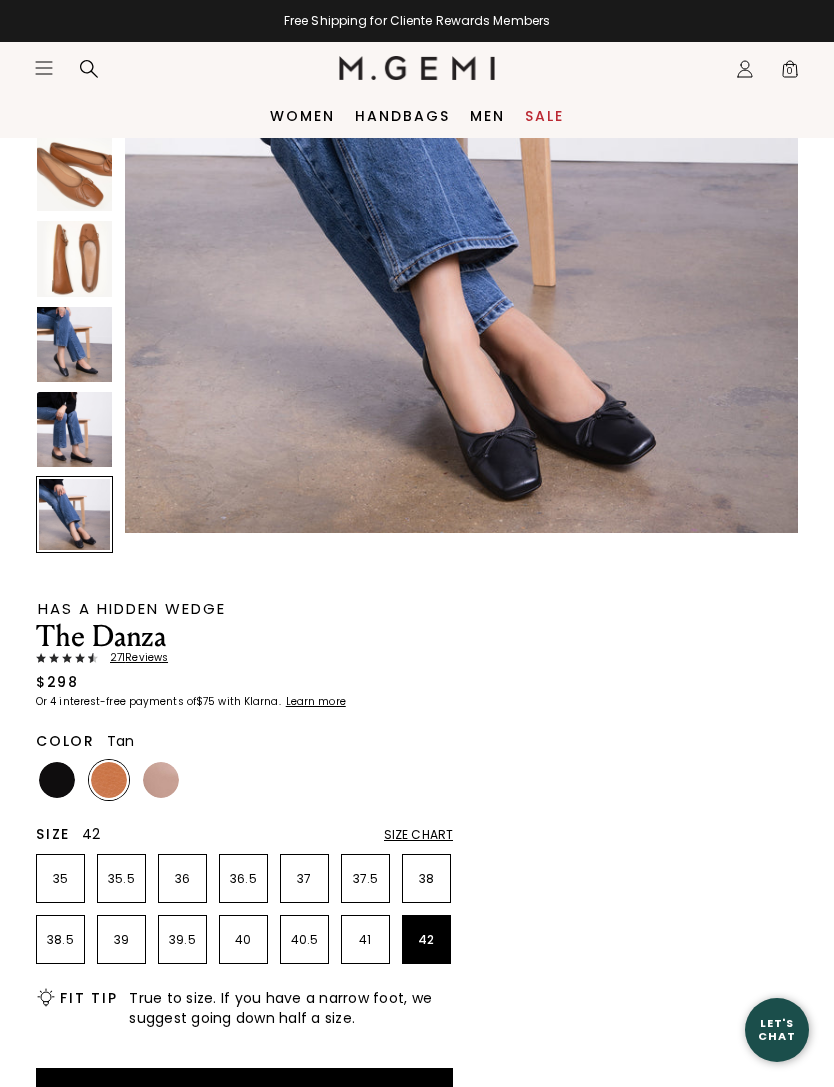 scroll, scrollTop: 329, scrollLeft: 0, axis: vertical 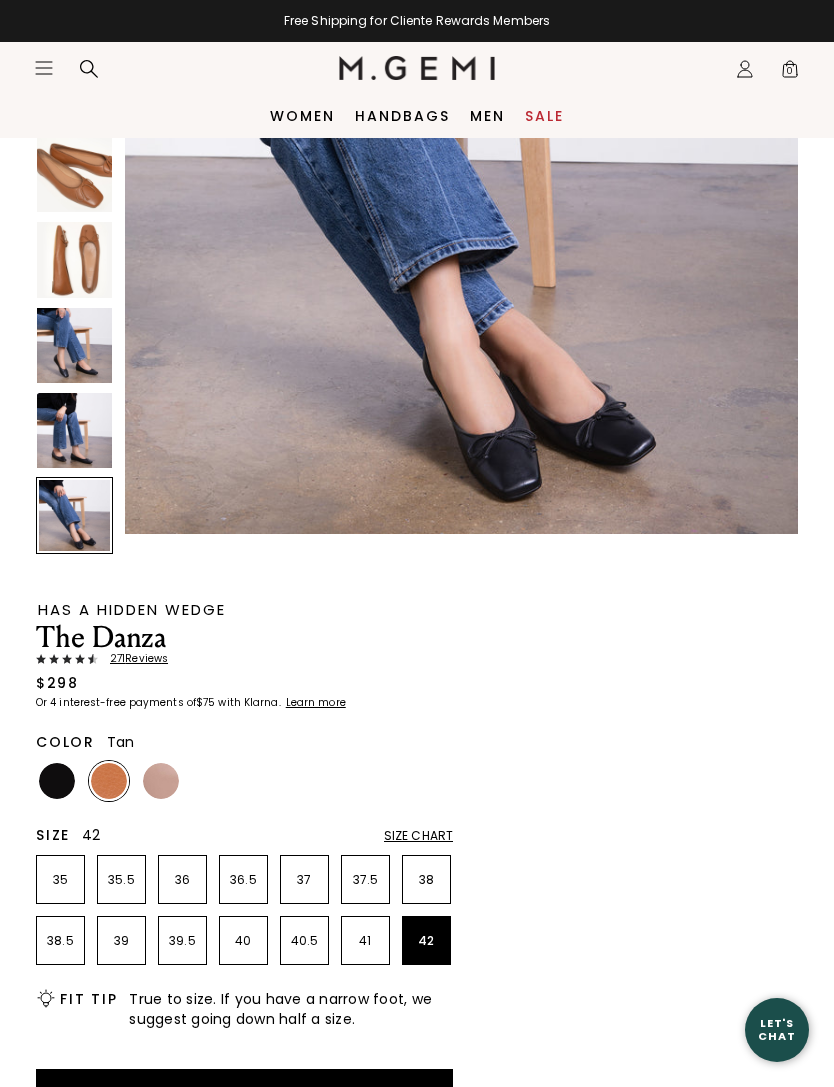 click at bounding box center (109, 781) 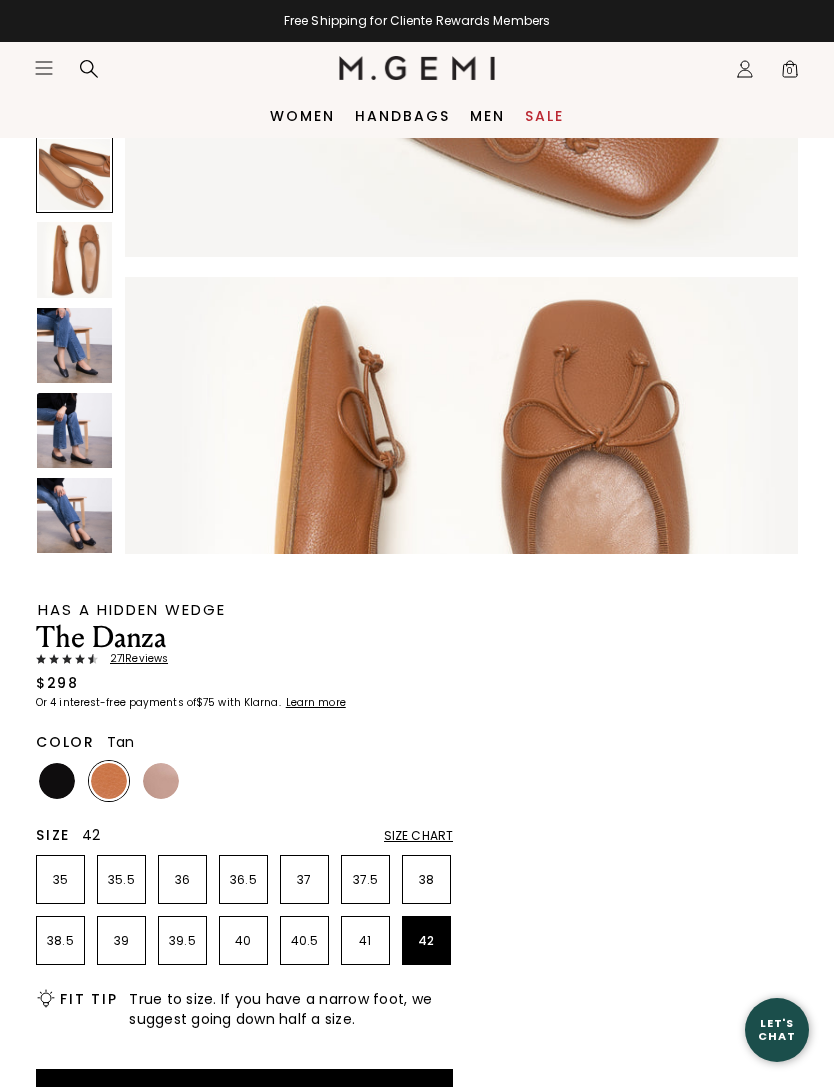 scroll, scrollTop: 2079, scrollLeft: 0, axis: vertical 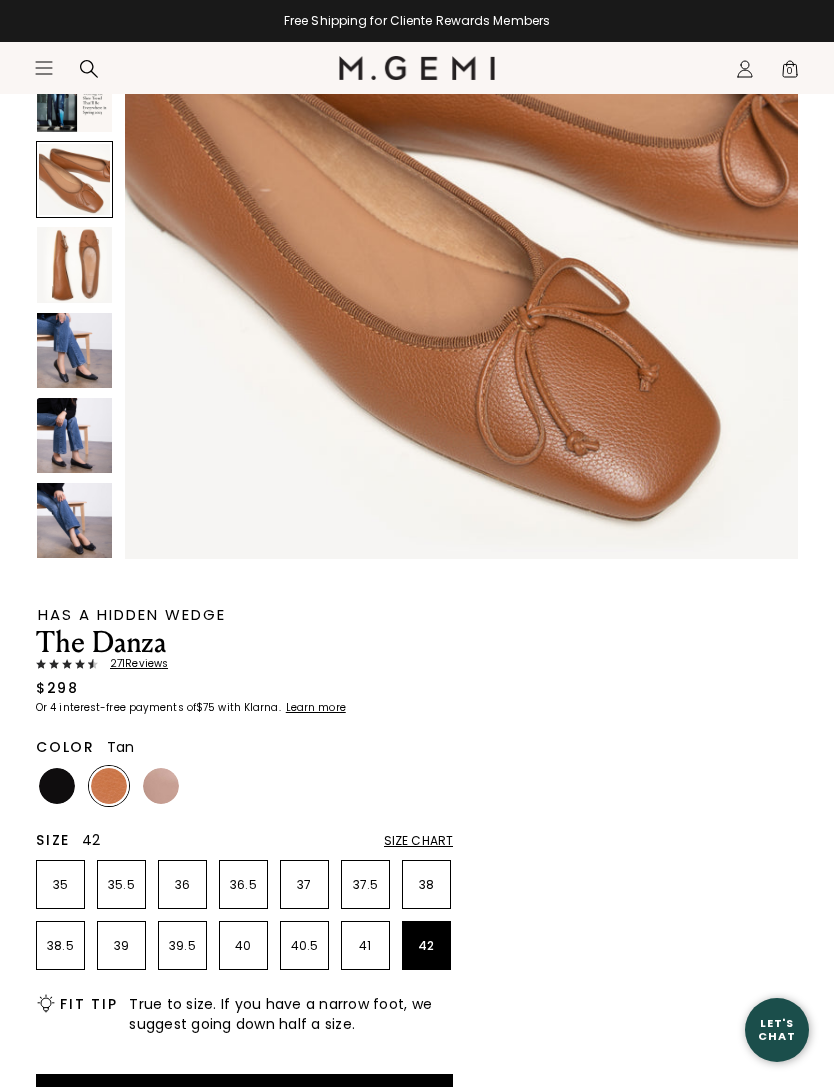 click at bounding box center [161, 786] 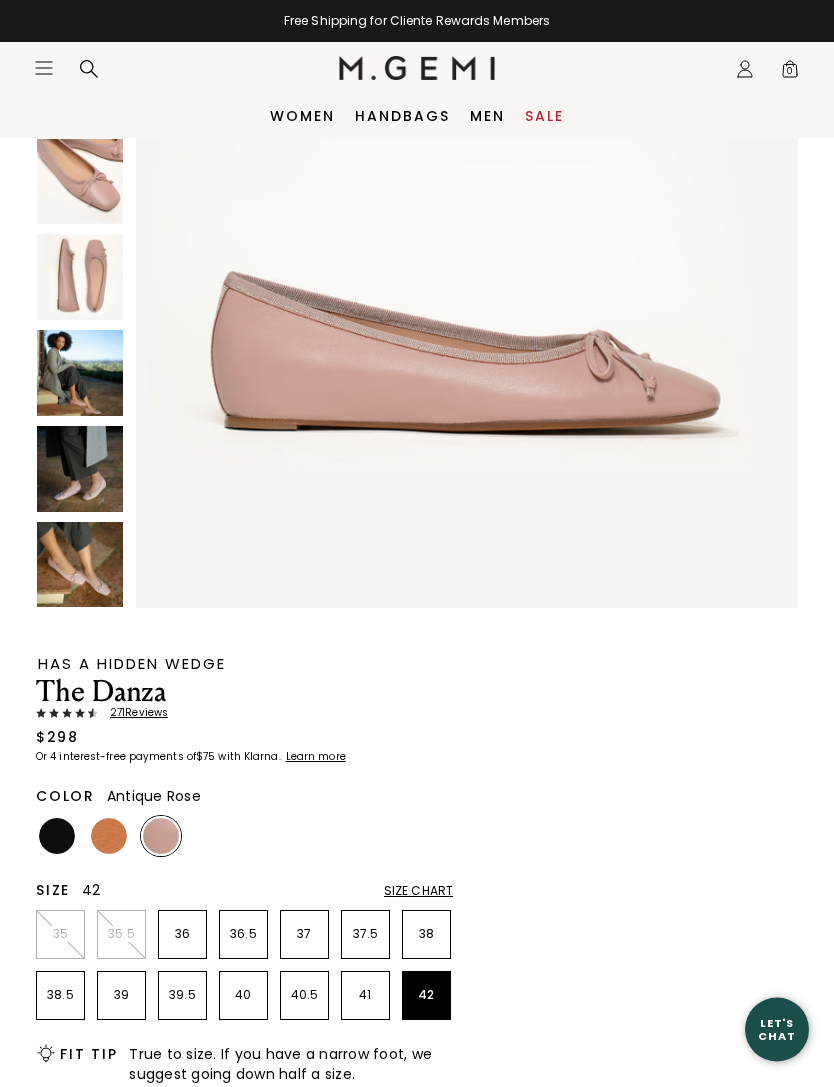 scroll, scrollTop: 264, scrollLeft: 0, axis: vertical 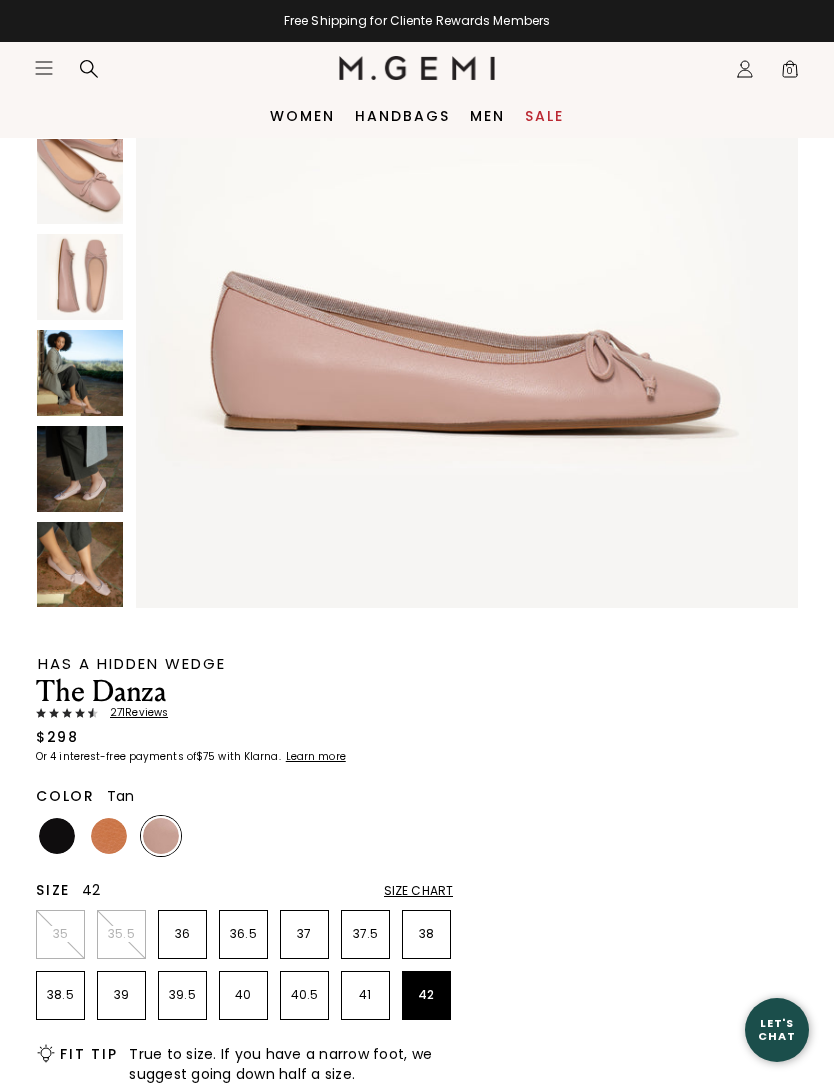 click at bounding box center (109, 836) 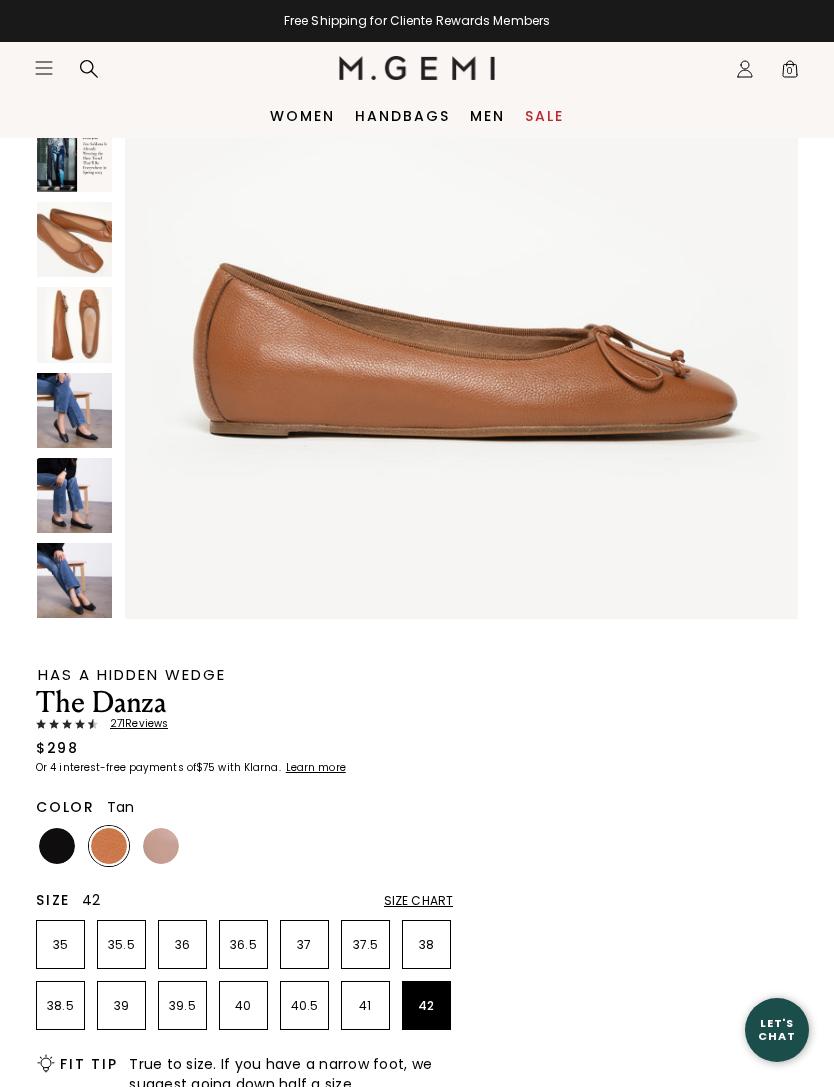 scroll, scrollTop: 0, scrollLeft: 0, axis: both 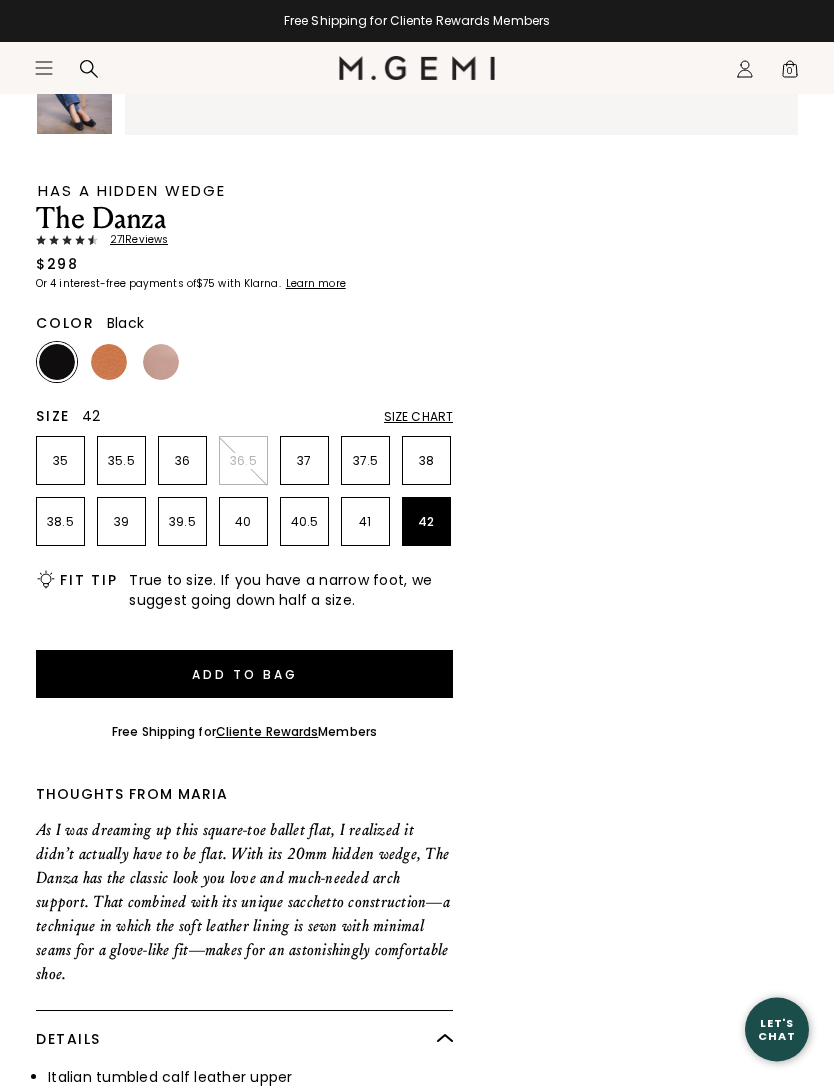 click on "Add to Bag" at bounding box center (244, 675) 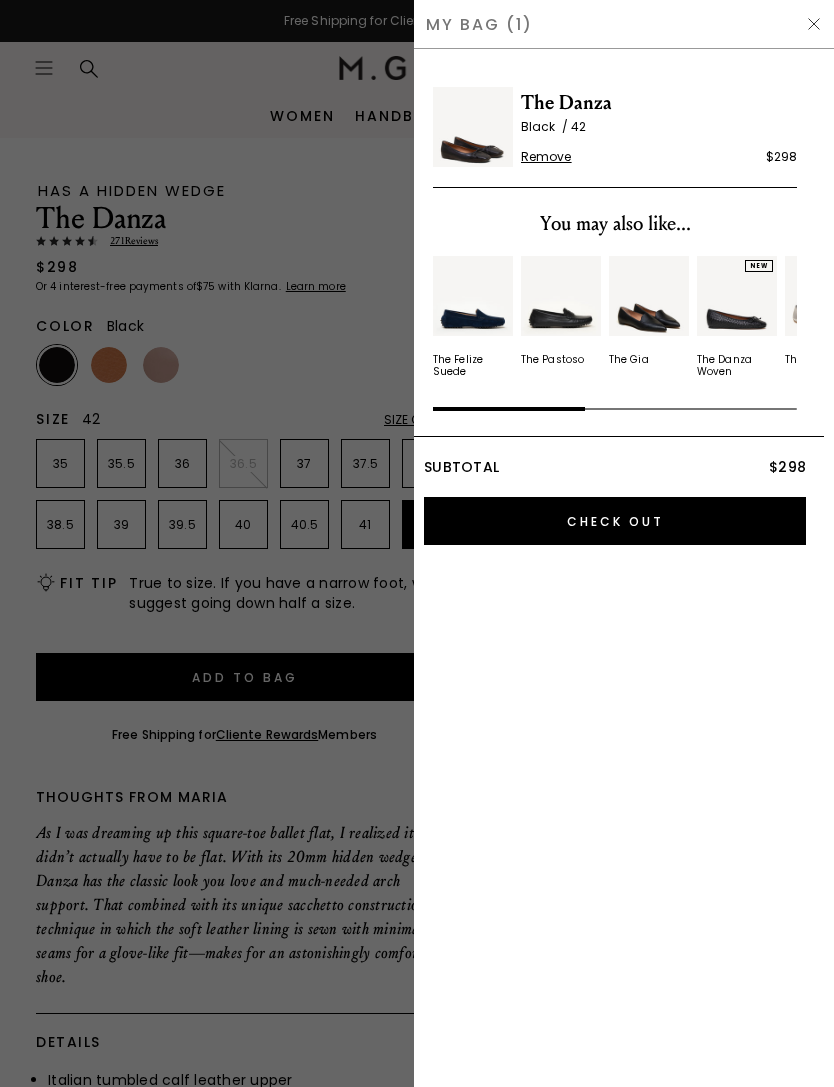 scroll, scrollTop: 0, scrollLeft: 0, axis: both 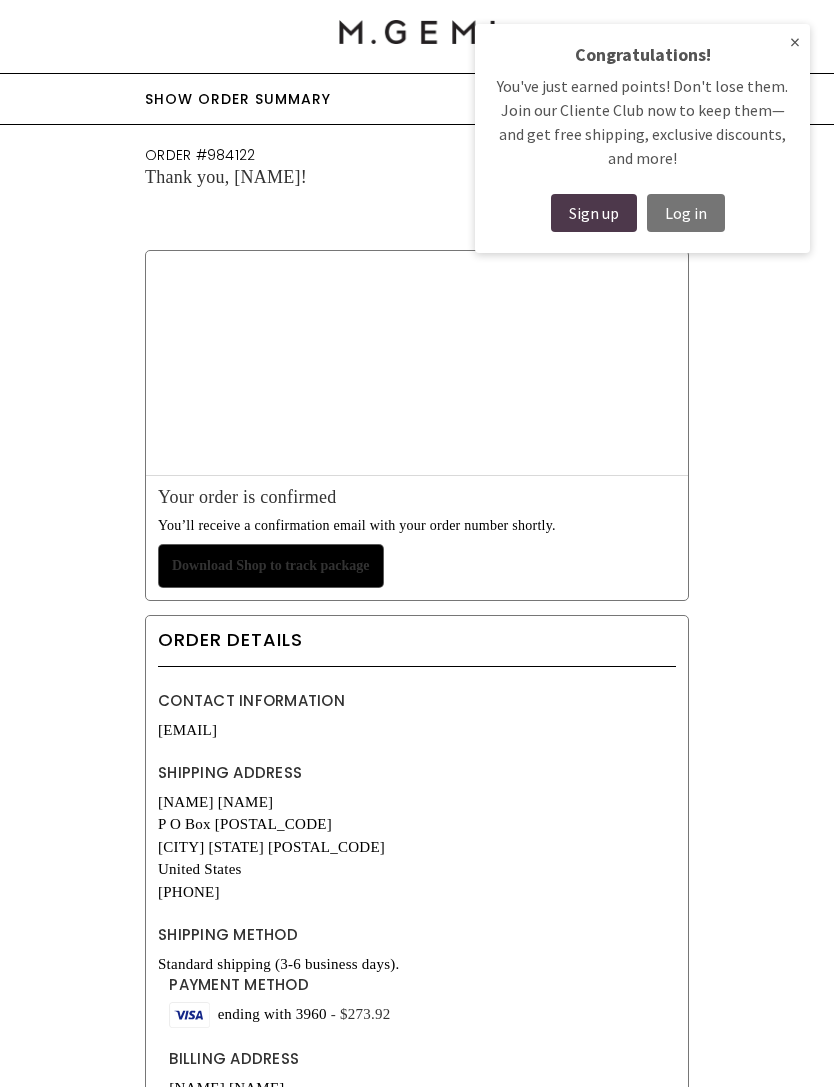 click on "Sign up" at bounding box center (594, 213) 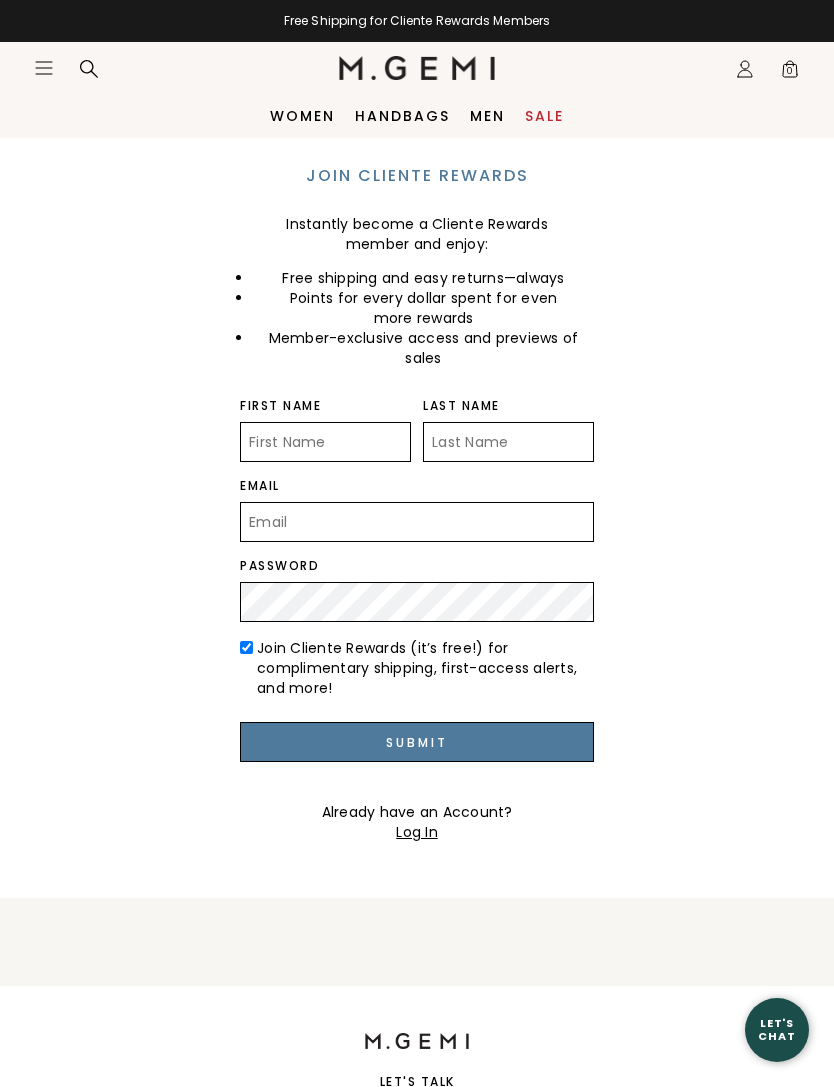 scroll, scrollTop: 0, scrollLeft: 0, axis: both 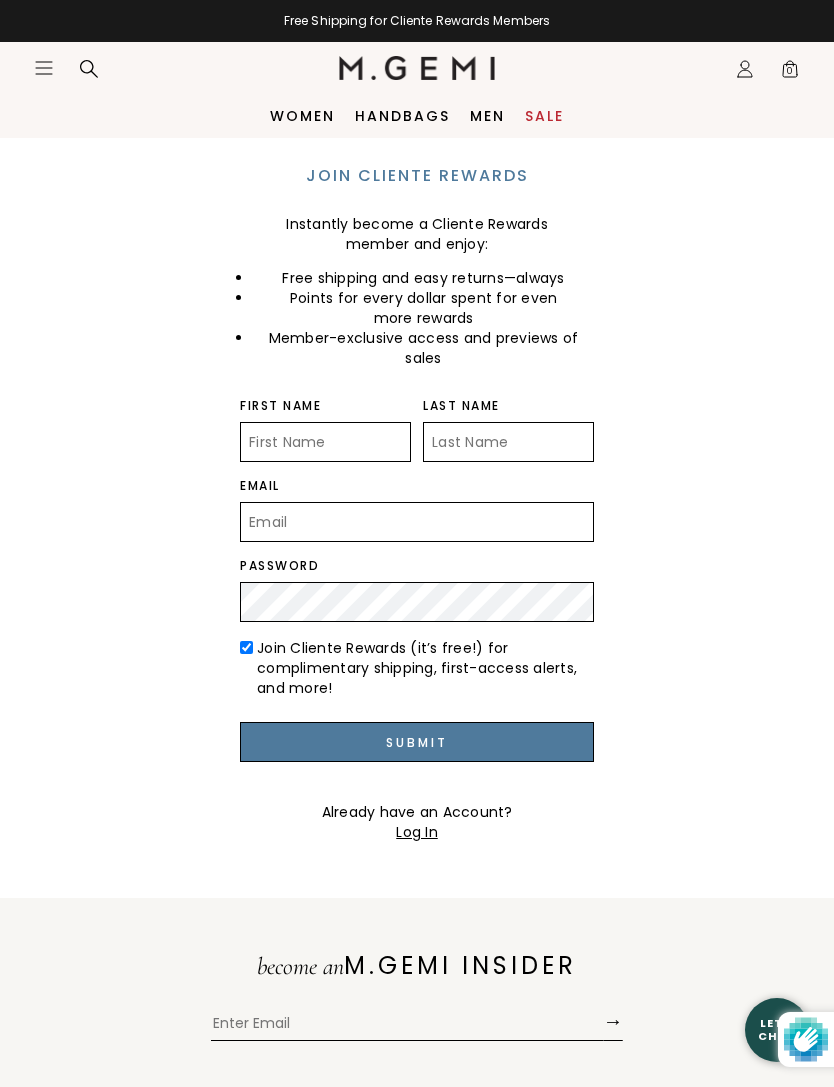 click on "First Name" at bounding box center [325, 442] 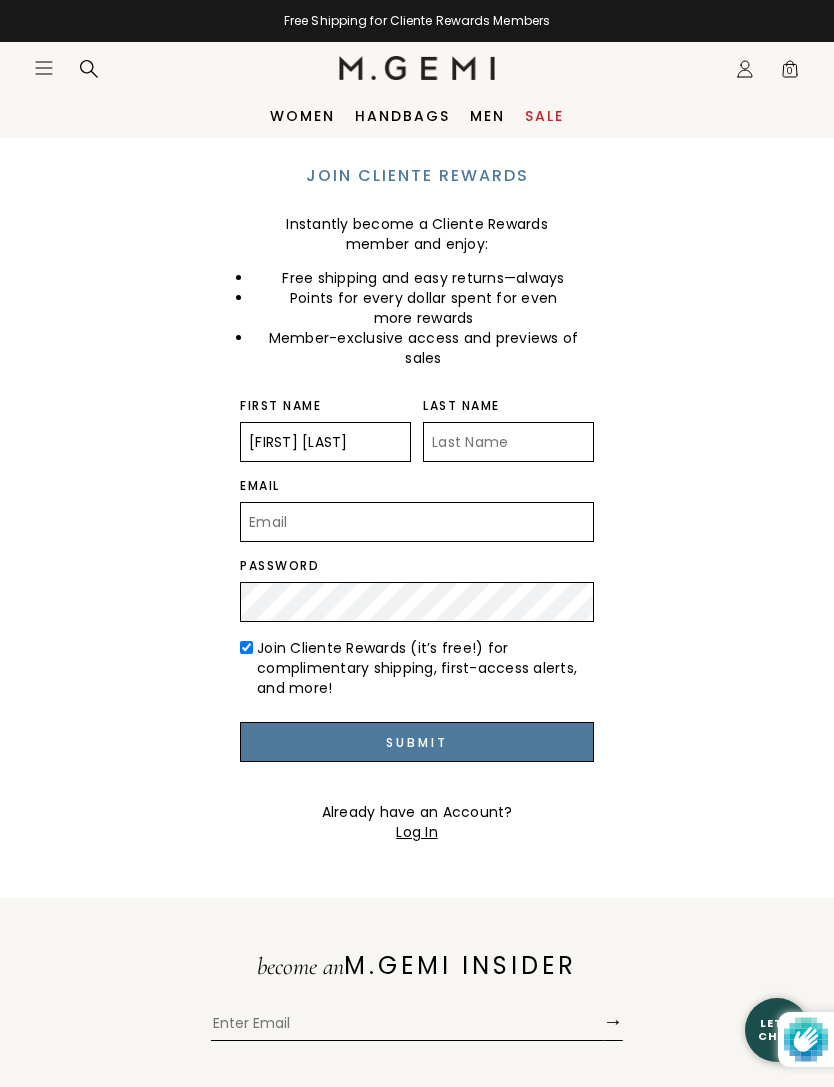 type on "[FIRST] [LAST]" 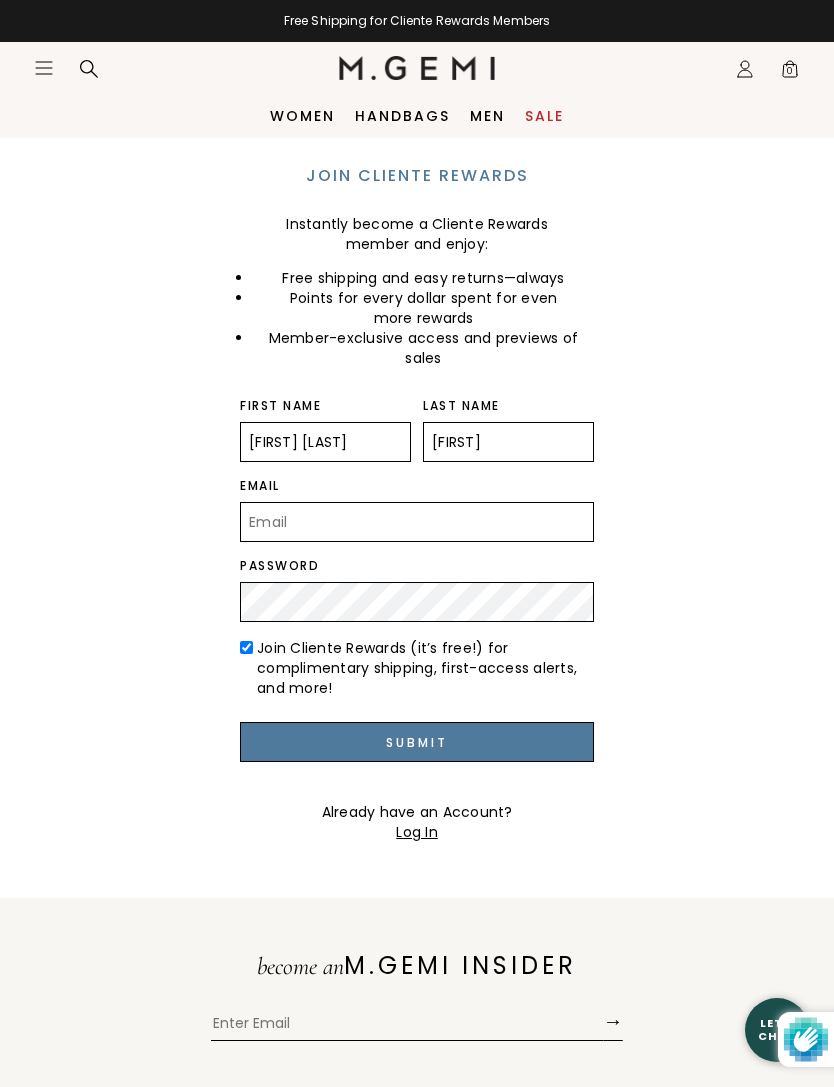 type on "Thomas" 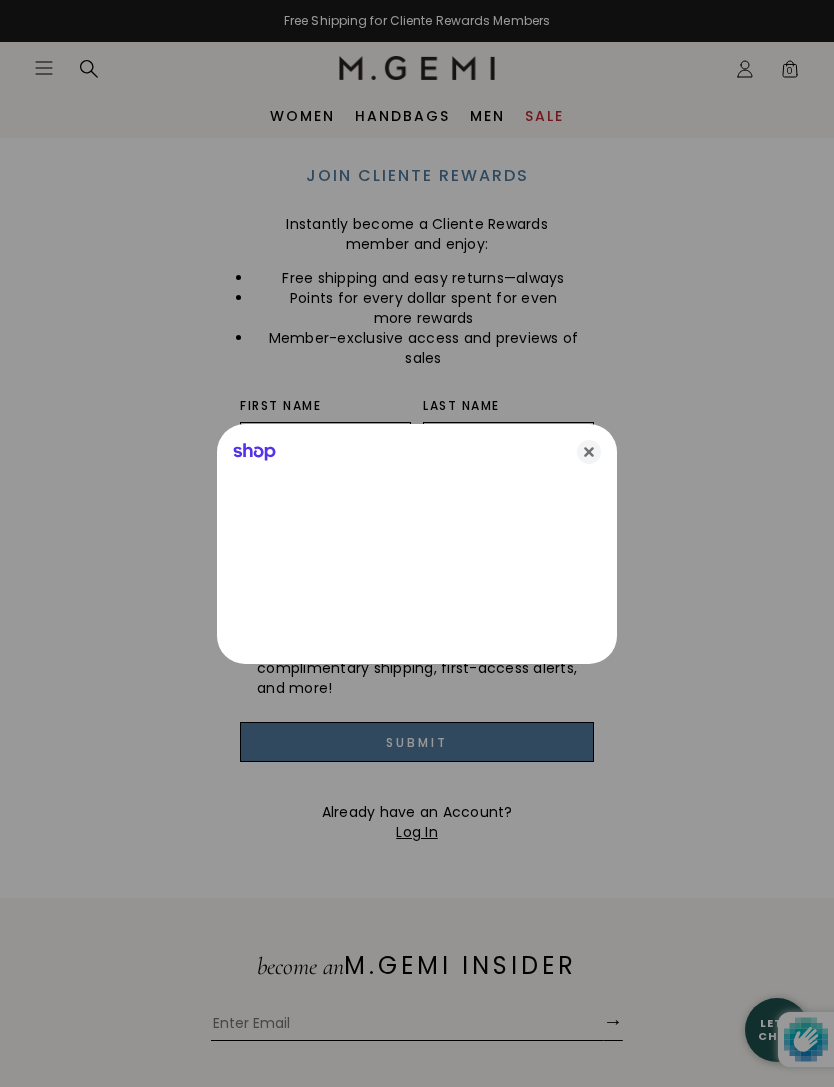 click 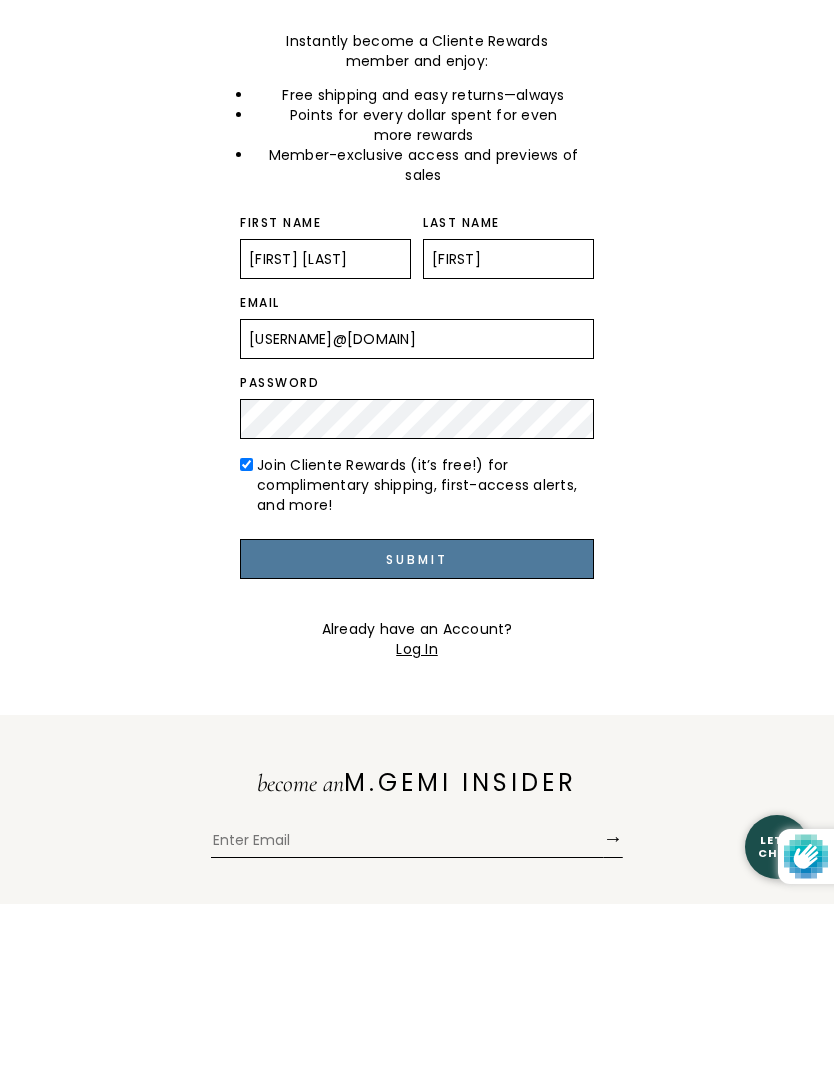 click on "Submit" at bounding box center [417, 742] 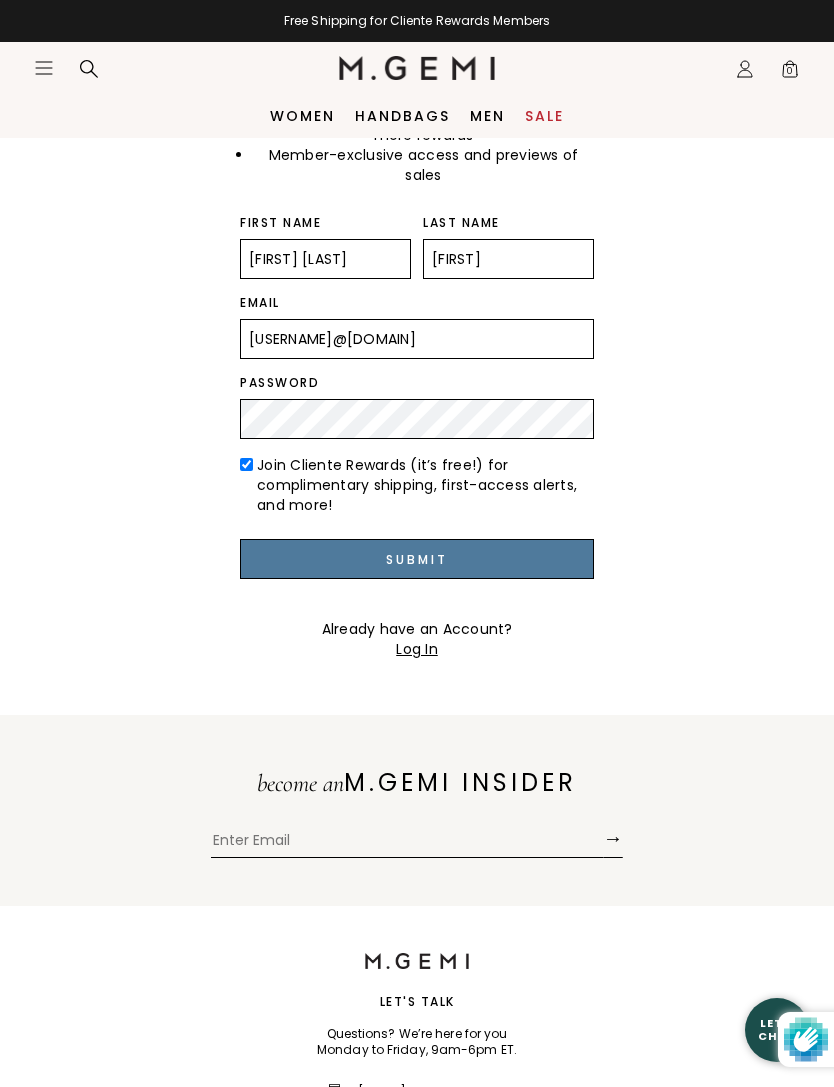 scroll, scrollTop: 247, scrollLeft: 0, axis: vertical 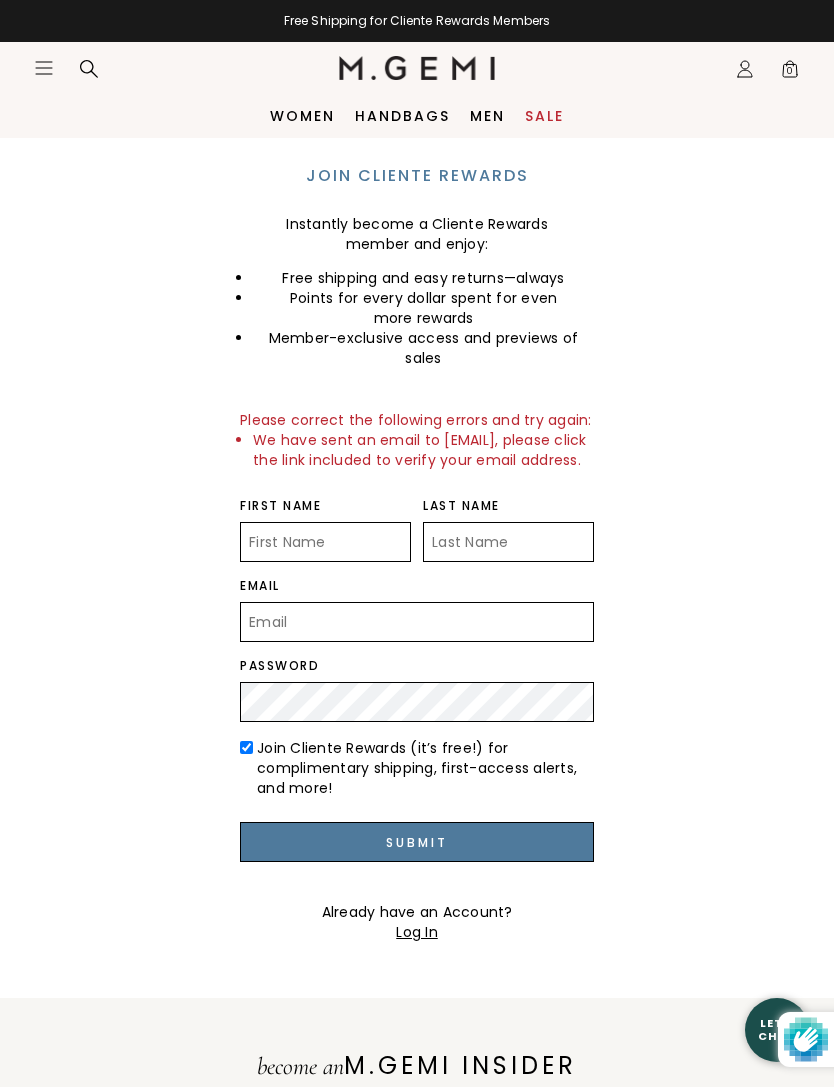 click on "First Name" at bounding box center [325, 542] 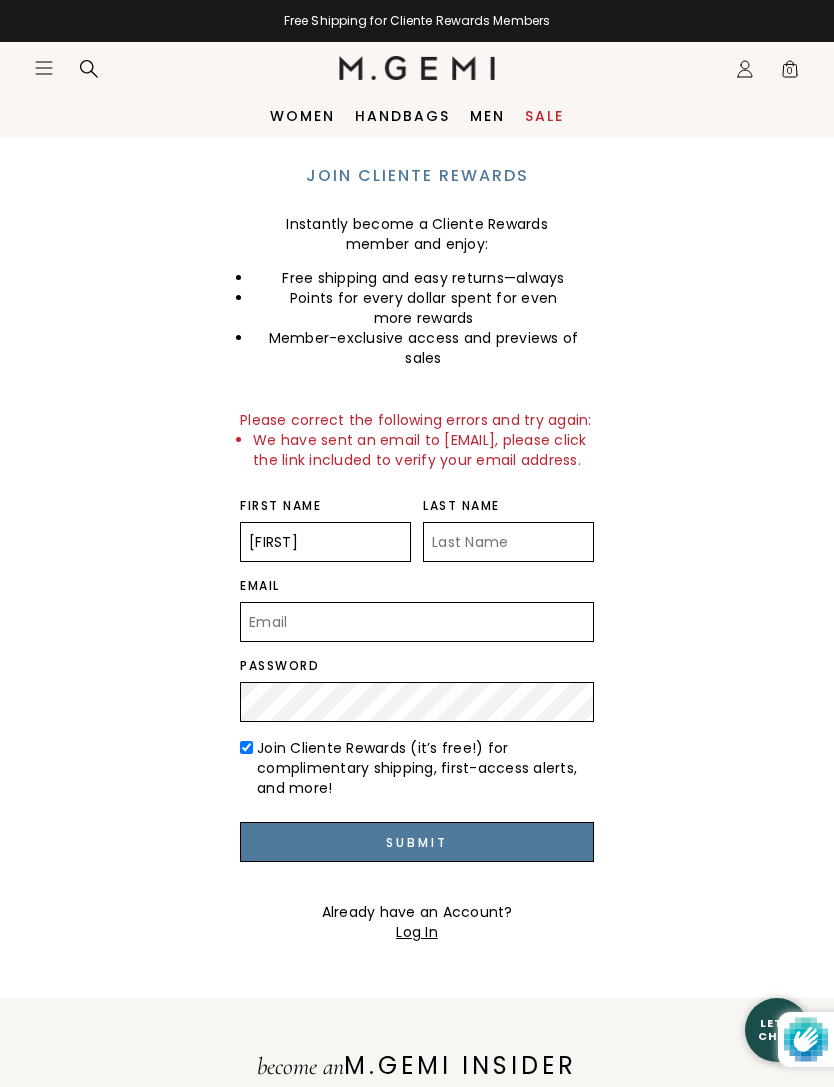 type on "Jane" 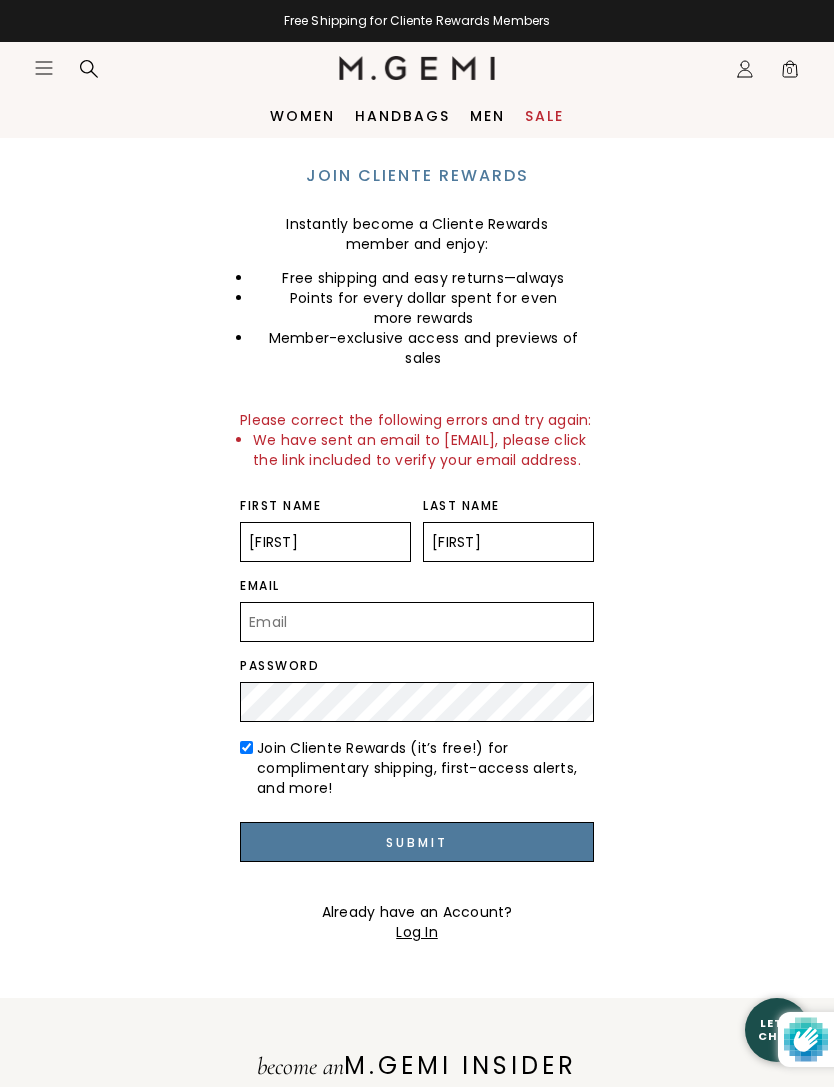 type on "Thomas" 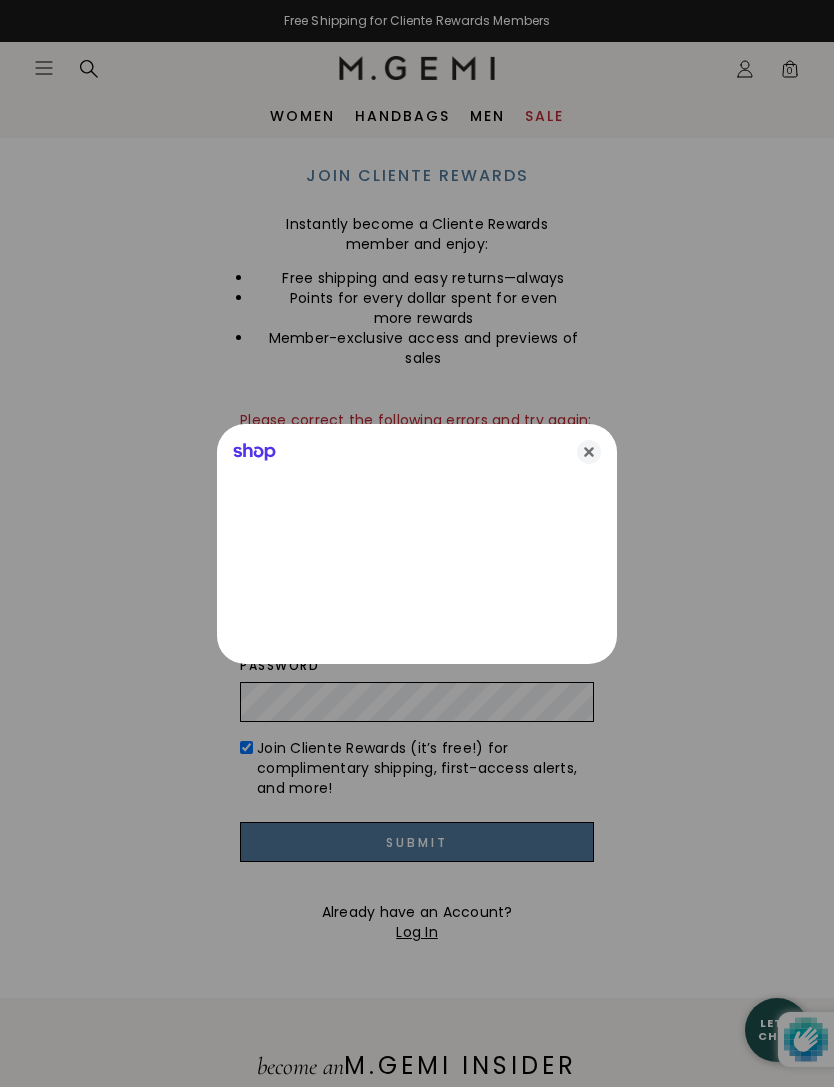 click at bounding box center (417, 543) 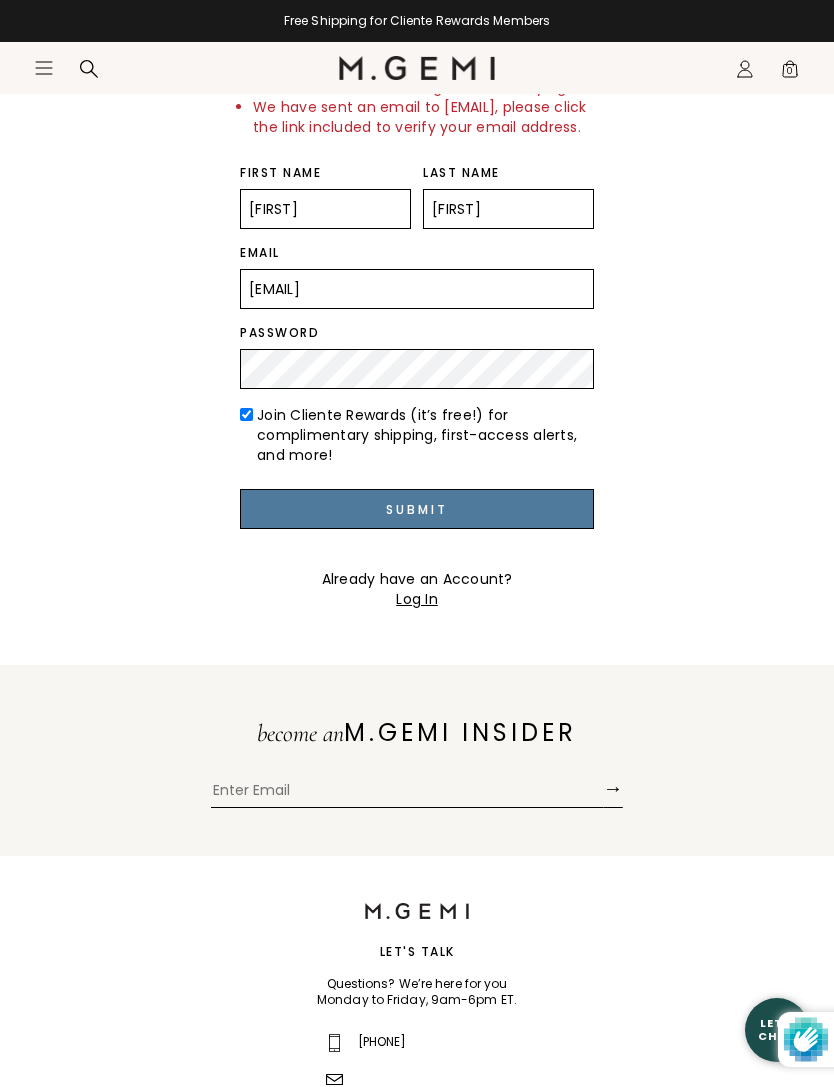 scroll, scrollTop: 332, scrollLeft: 0, axis: vertical 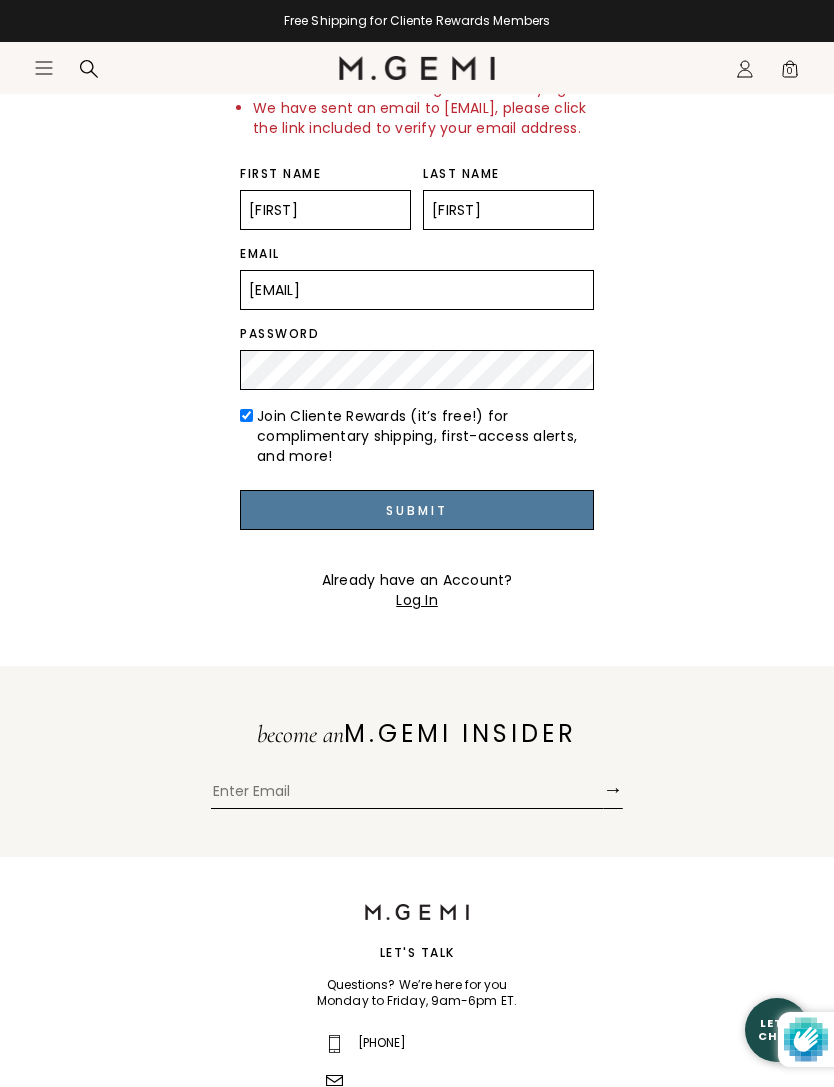 click on "Submit" at bounding box center [417, 510] 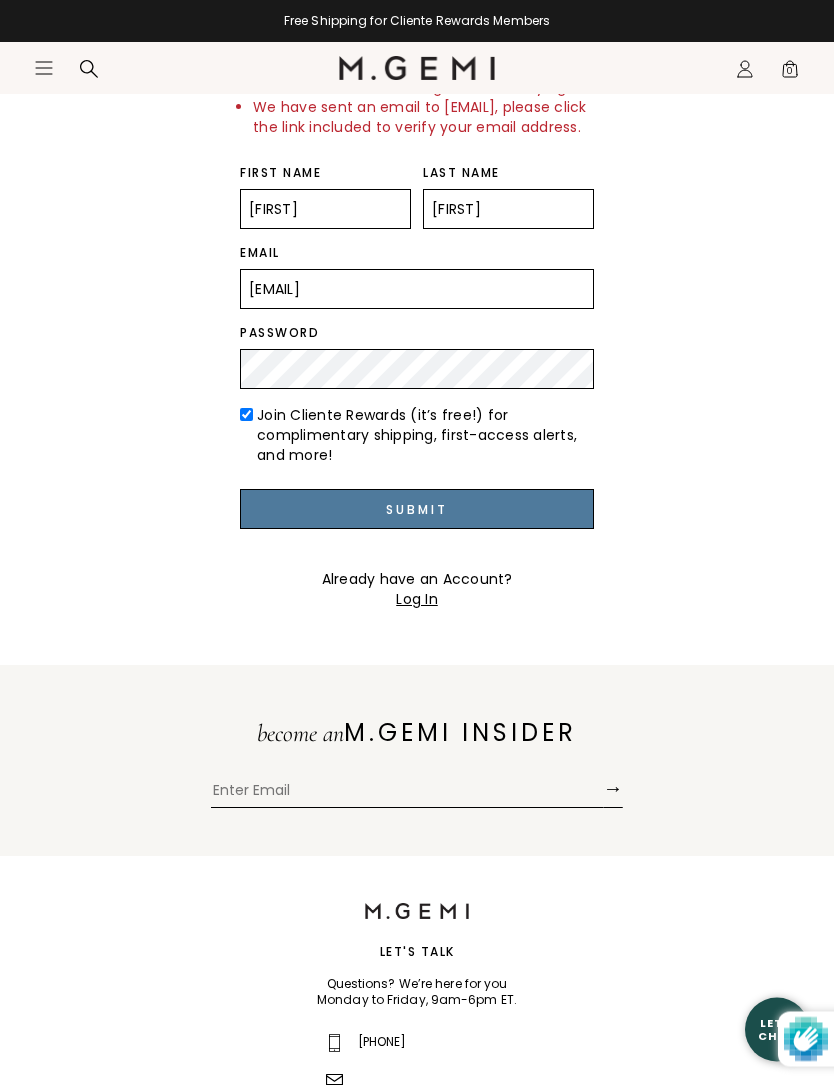 scroll, scrollTop: 333, scrollLeft: 0, axis: vertical 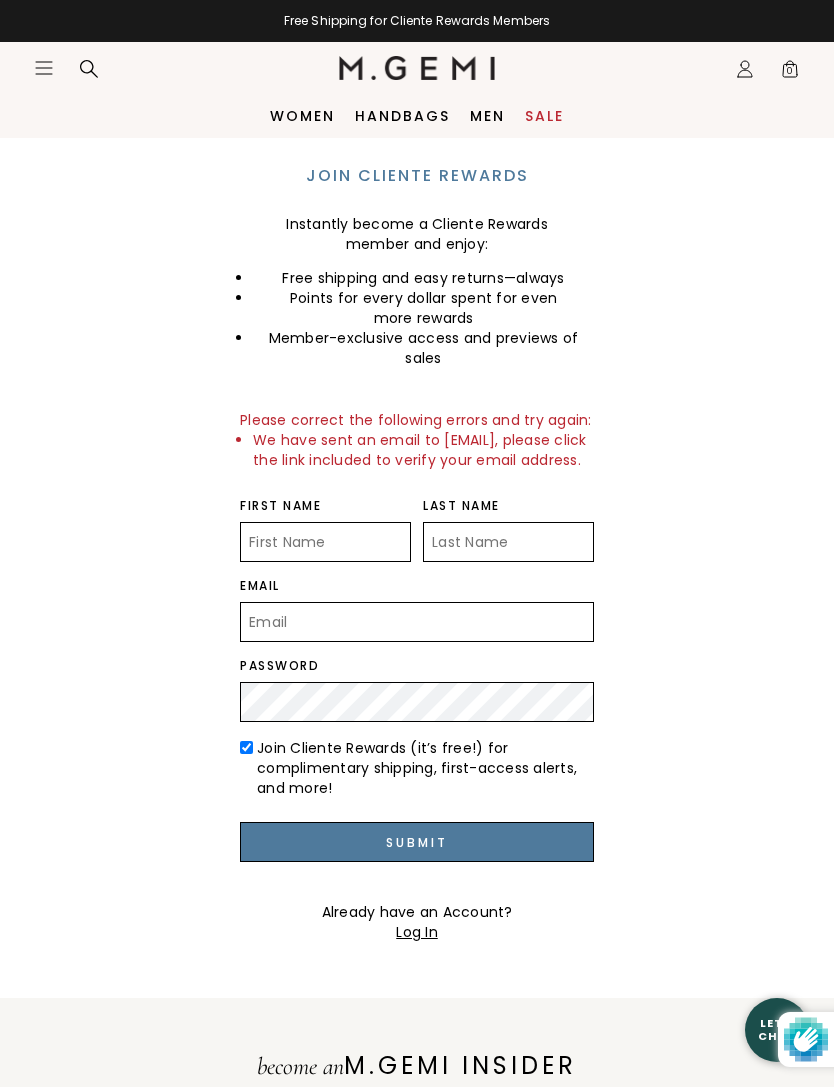 click on "Join Cliente Rewards
Instantly become a Cliente Rewards member and enjoy: Free shipping and easy returns—always Points for every dollar spent for even more rewards Member-exclusive access and previews of sales
Please correct the following errors and try again:
We have sent an email to [EMAIL], please click the link included to verify your email address.
[FIRST]
[LAST]
[EMAIL]
Password
Join Cliente Rewards (it’s free!) for complimentary shipping, first-access alerts, and more!
Are you sure you DO NOT want  free shipping ?
Submit
Already have an Account?
Log In" at bounding box center [417, 540] 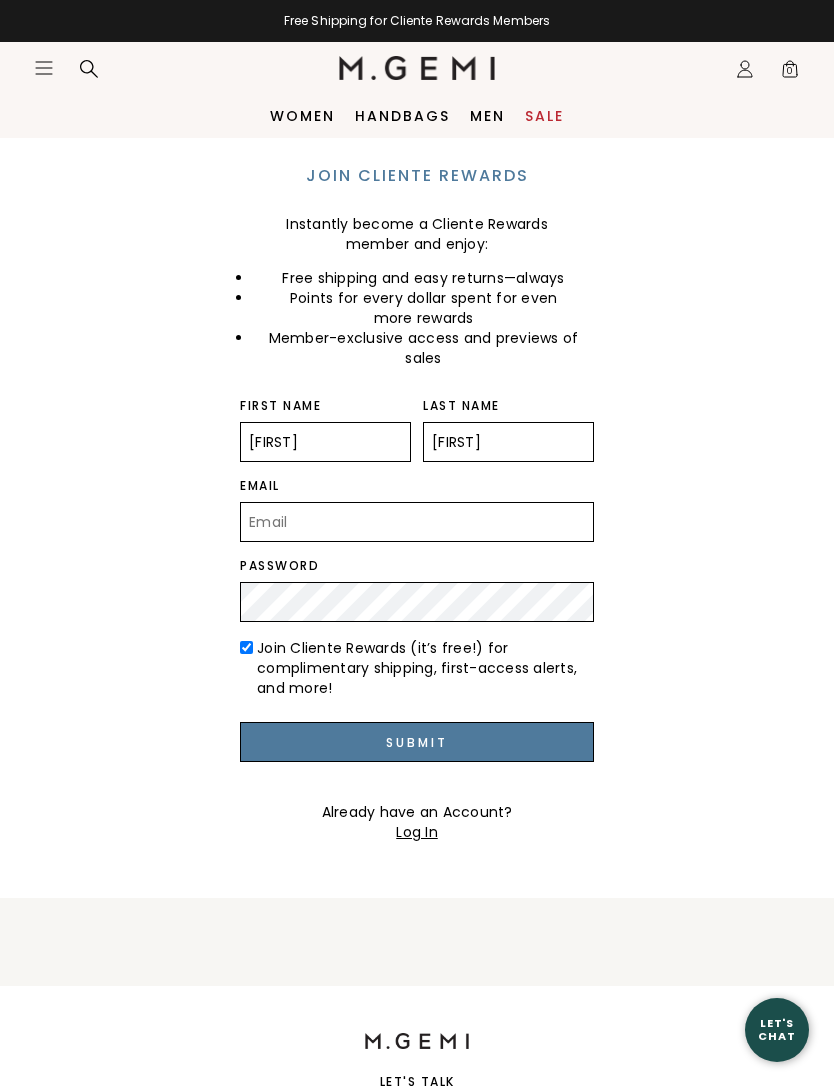 scroll, scrollTop: 333, scrollLeft: 0, axis: vertical 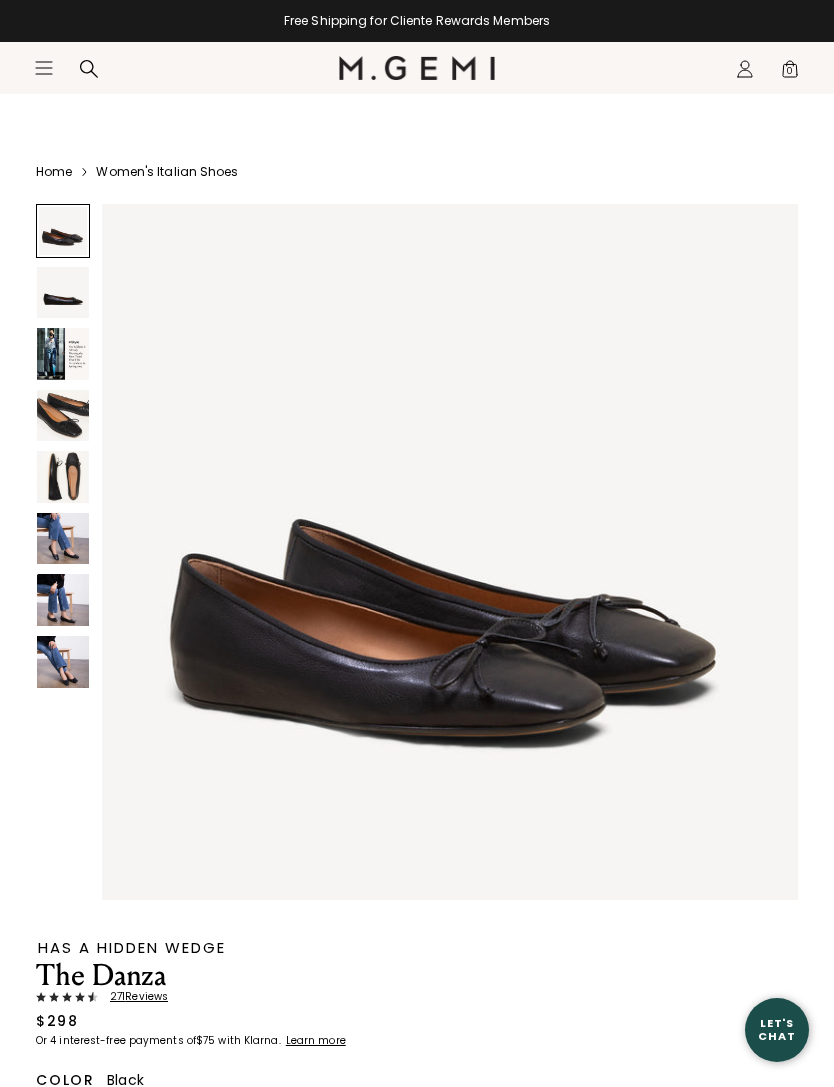 click at bounding box center [450, 552] 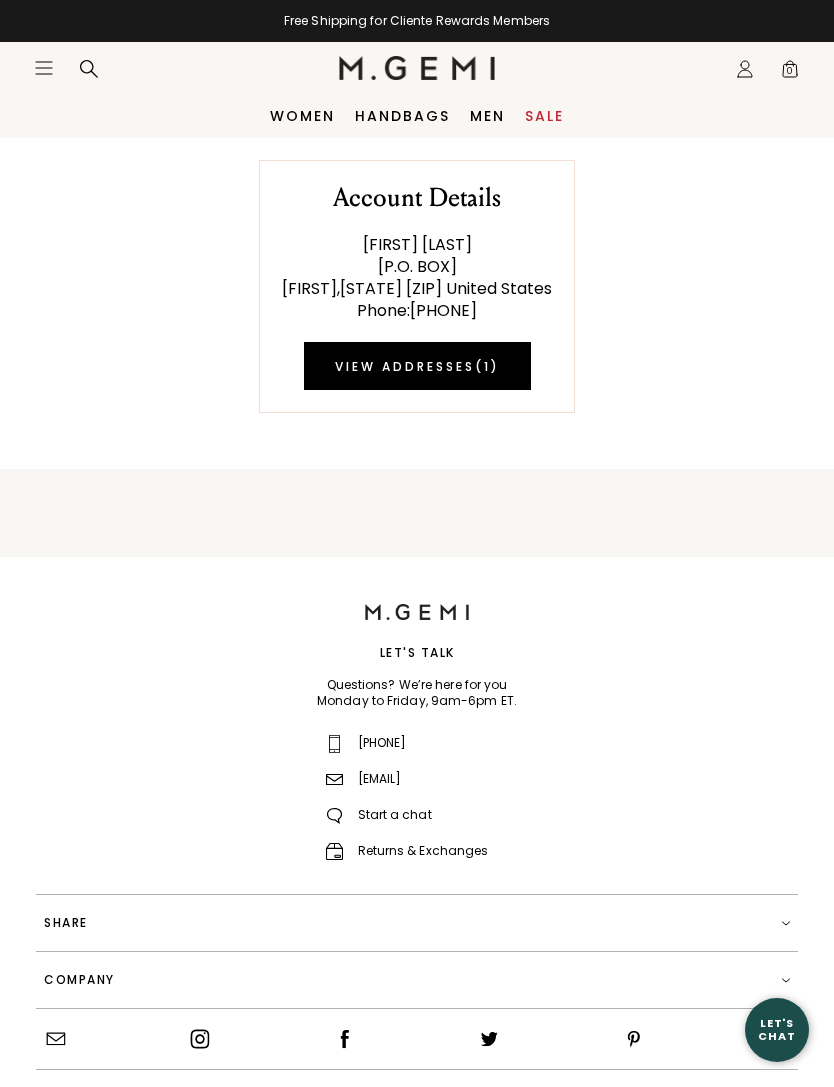 scroll, scrollTop: 0, scrollLeft: 0, axis: both 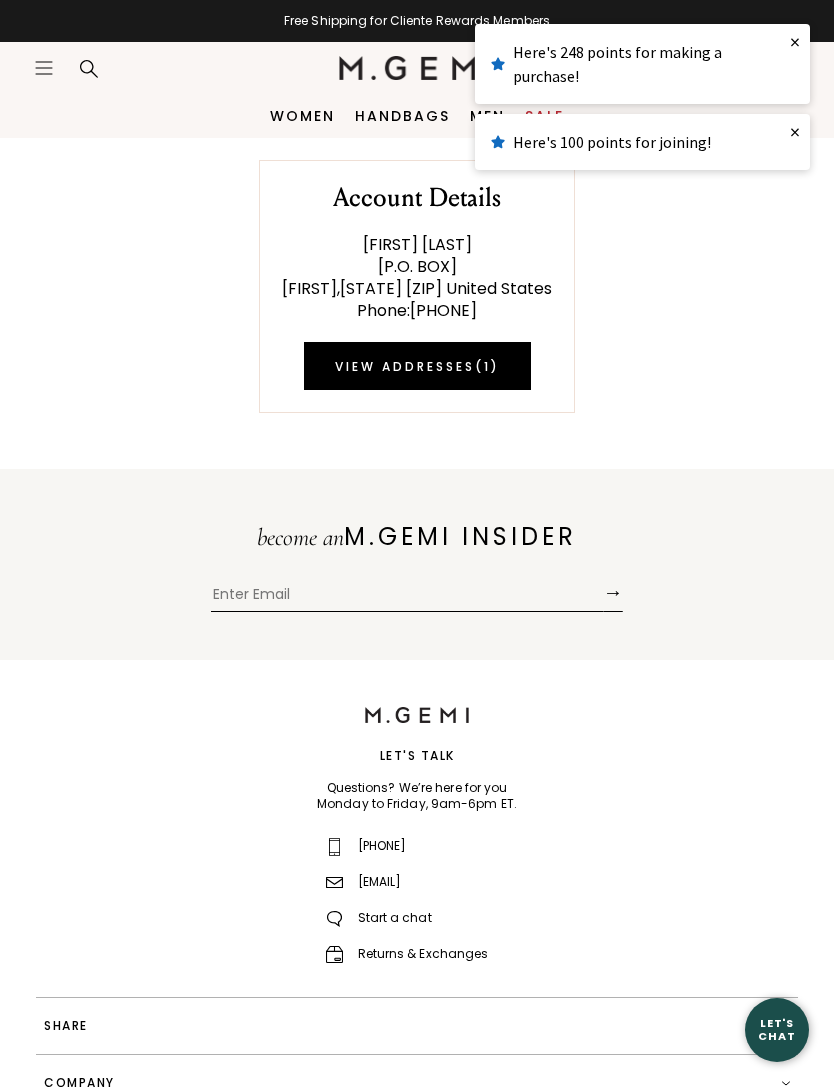 click on "Account Details [FIRST] [LAST] [P.O. BOX] [CITY], [STATE] [ZIP] [COUNTRY] Phone : [PHONE] View Addresses ( 1 )" at bounding box center [417, 275] 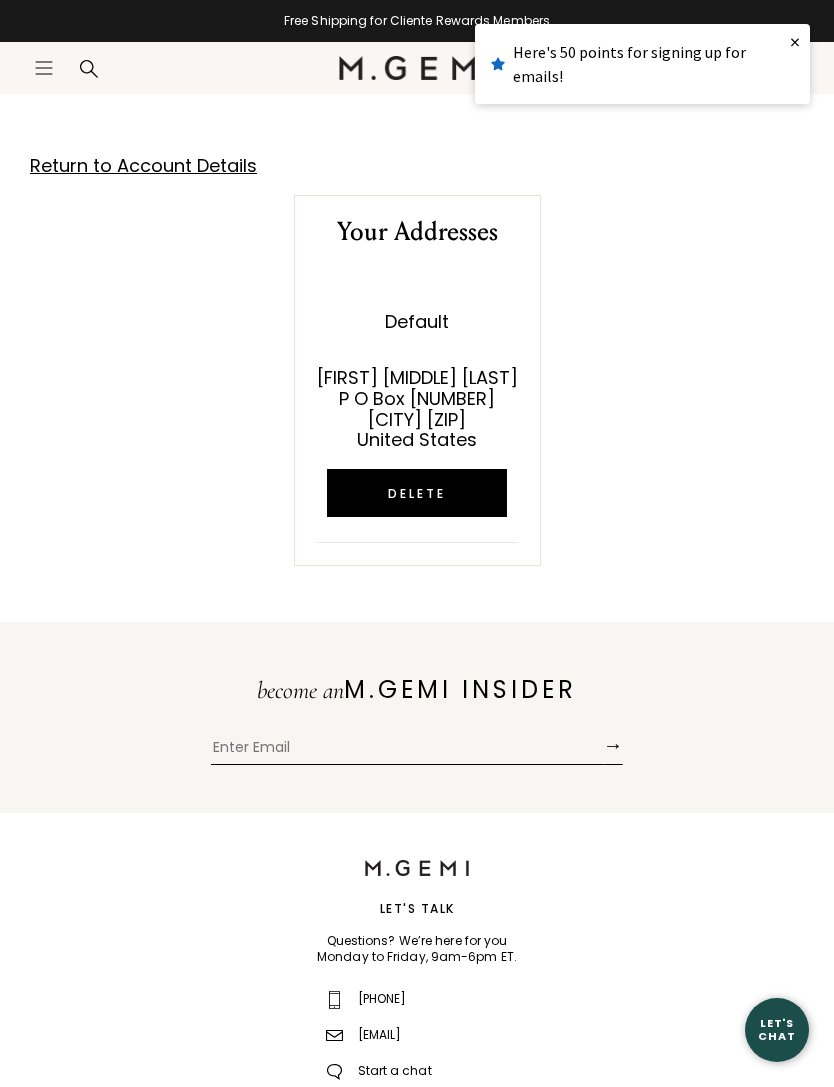 scroll, scrollTop: 112, scrollLeft: 0, axis: vertical 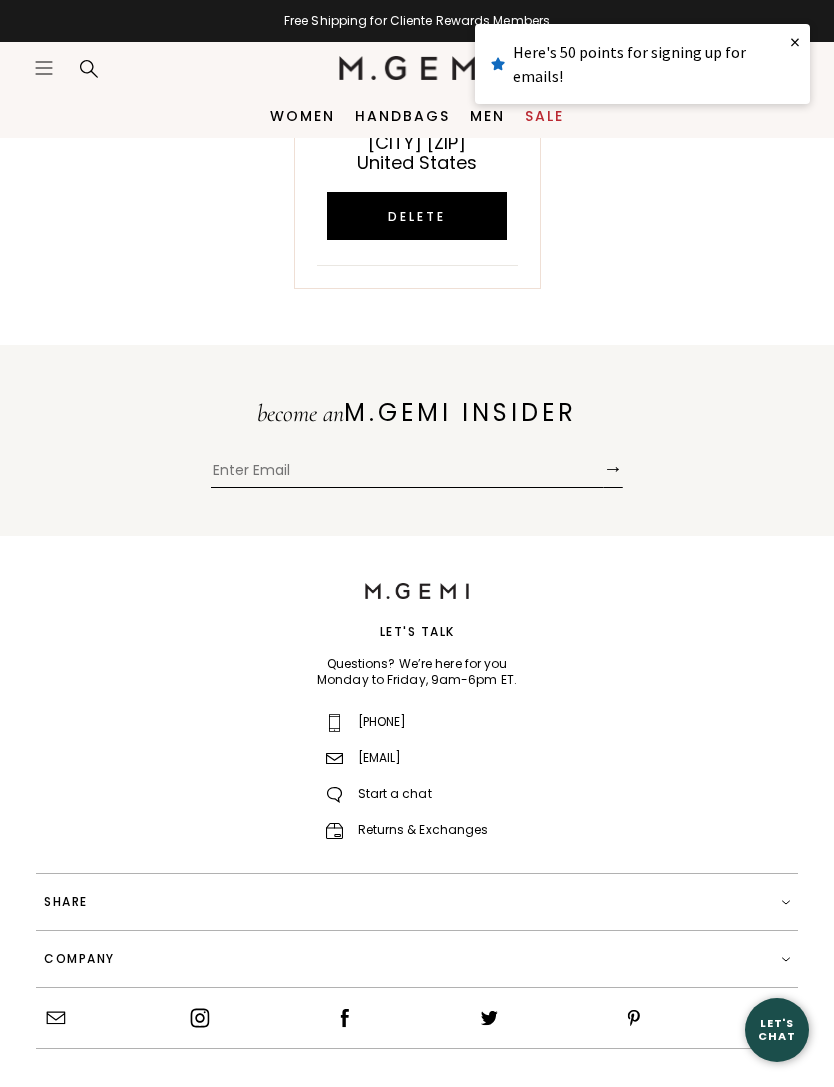 click at bounding box center (407, 473) 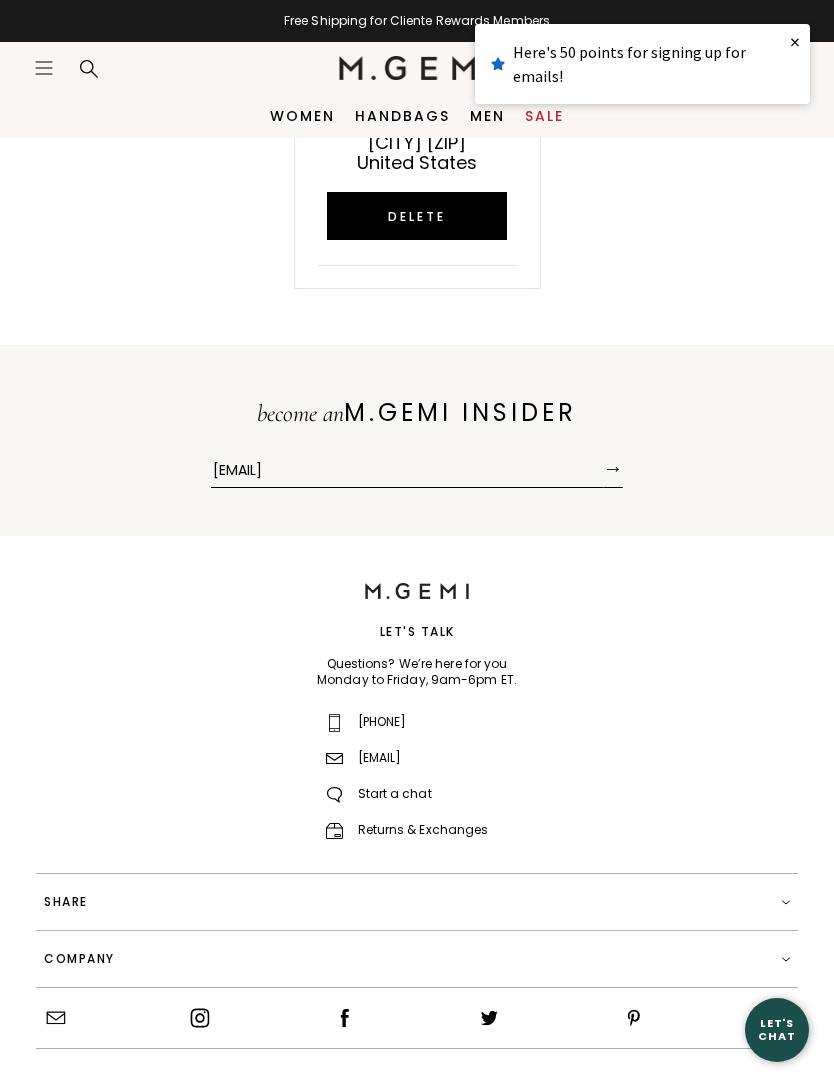 type on "thomas32janee@aol.com" 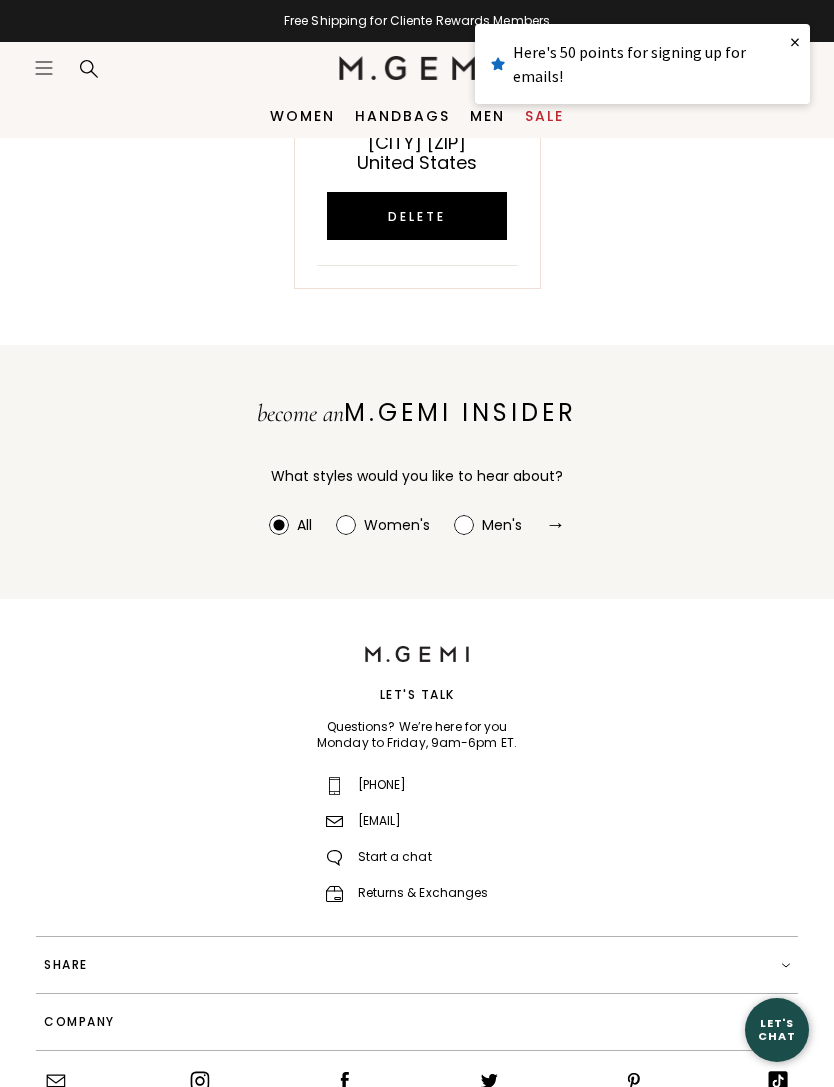 click on "Women's" at bounding box center (395, 528) 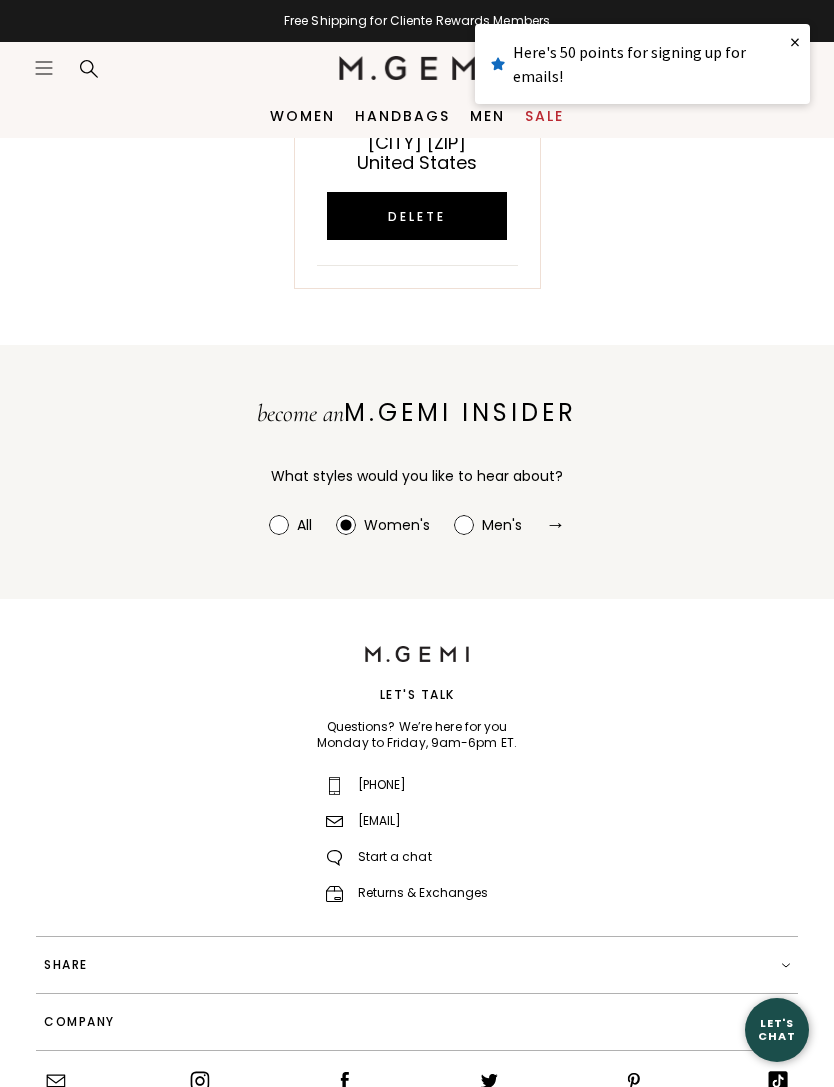 click on "become an  M.GEMI INSIDER What styles would you like to hear about? All Women's Men's →" at bounding box center (417, 468) 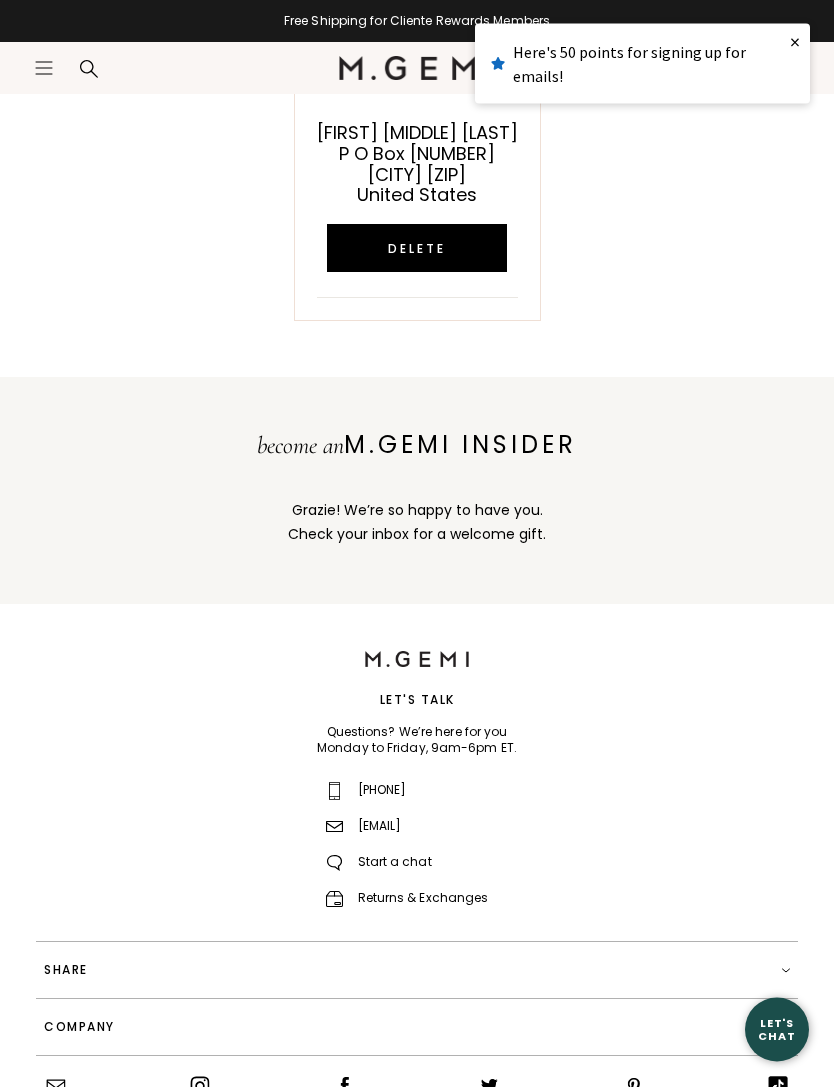 scroll, scrollTop: 313, scrollLeft: 0, axis: vertical 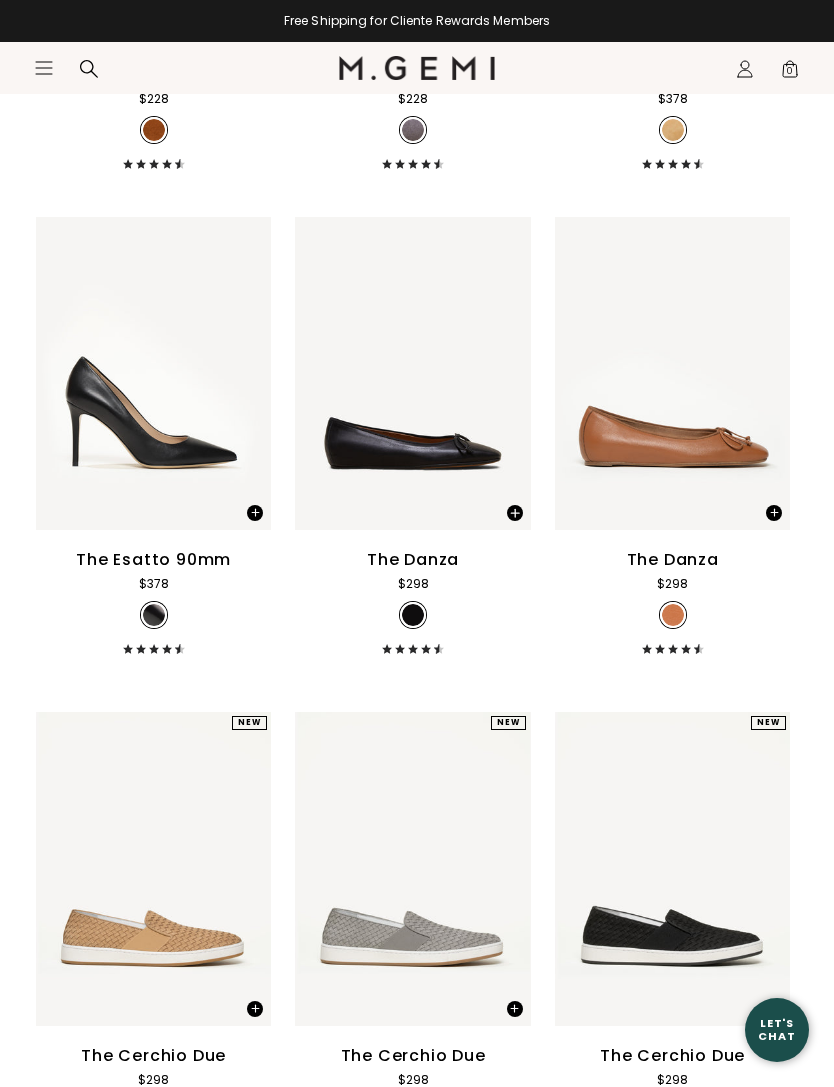 click at bounding box center [413, 649] 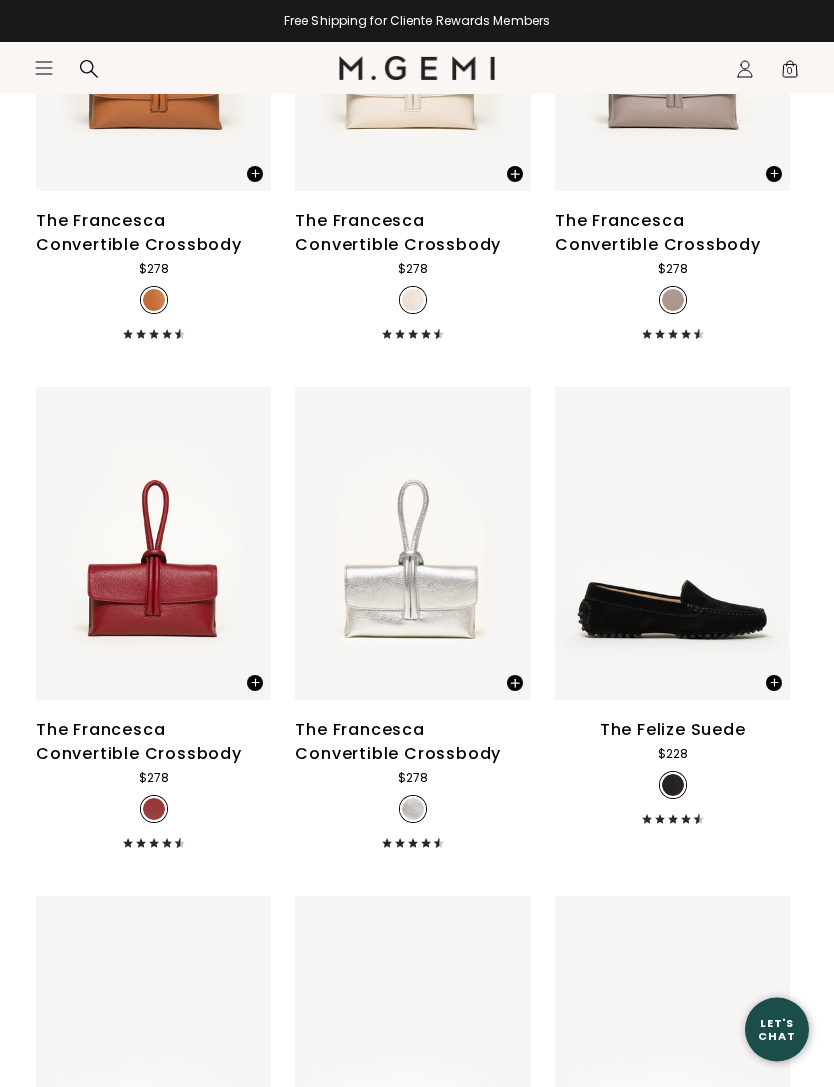 scroll, scrollTop: 11755, scrollLeft: 0, axis: vertical 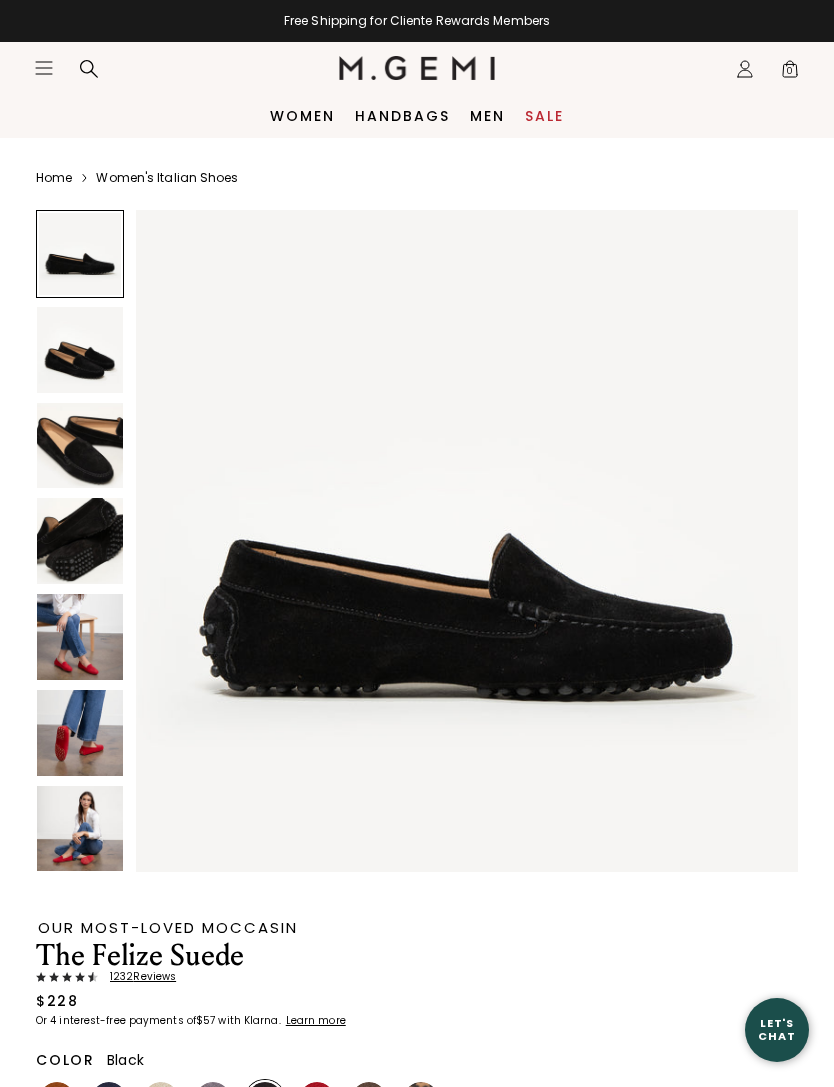 click at bounding box center [80, 829] 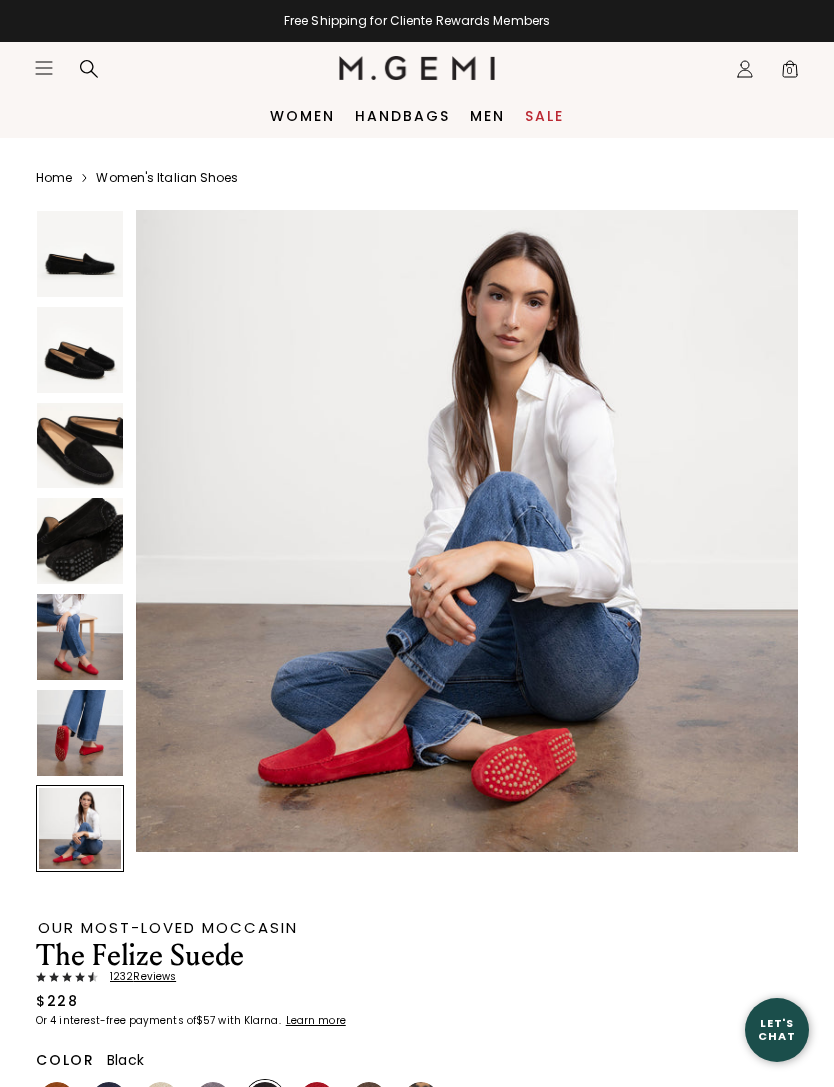 scroll, scrollTop: 4114, scrollLeft: 0, axis: vertical 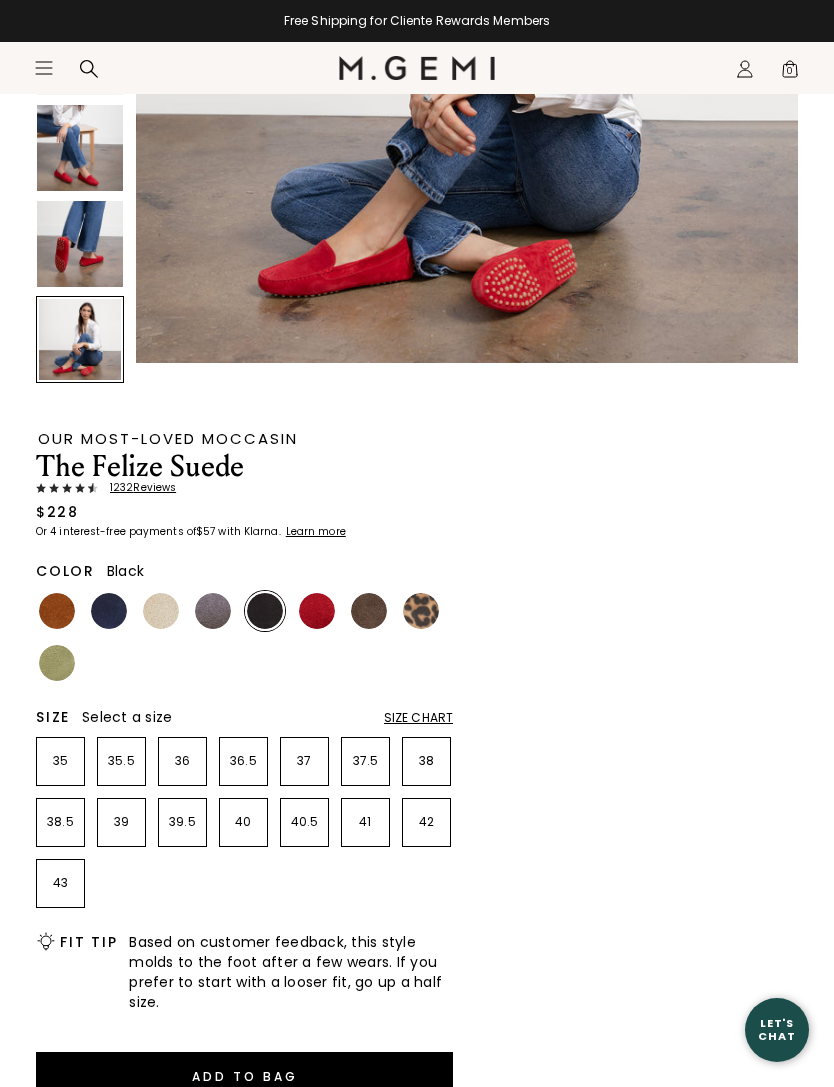 click on "Size Chart" at bounding box center (418, 718) 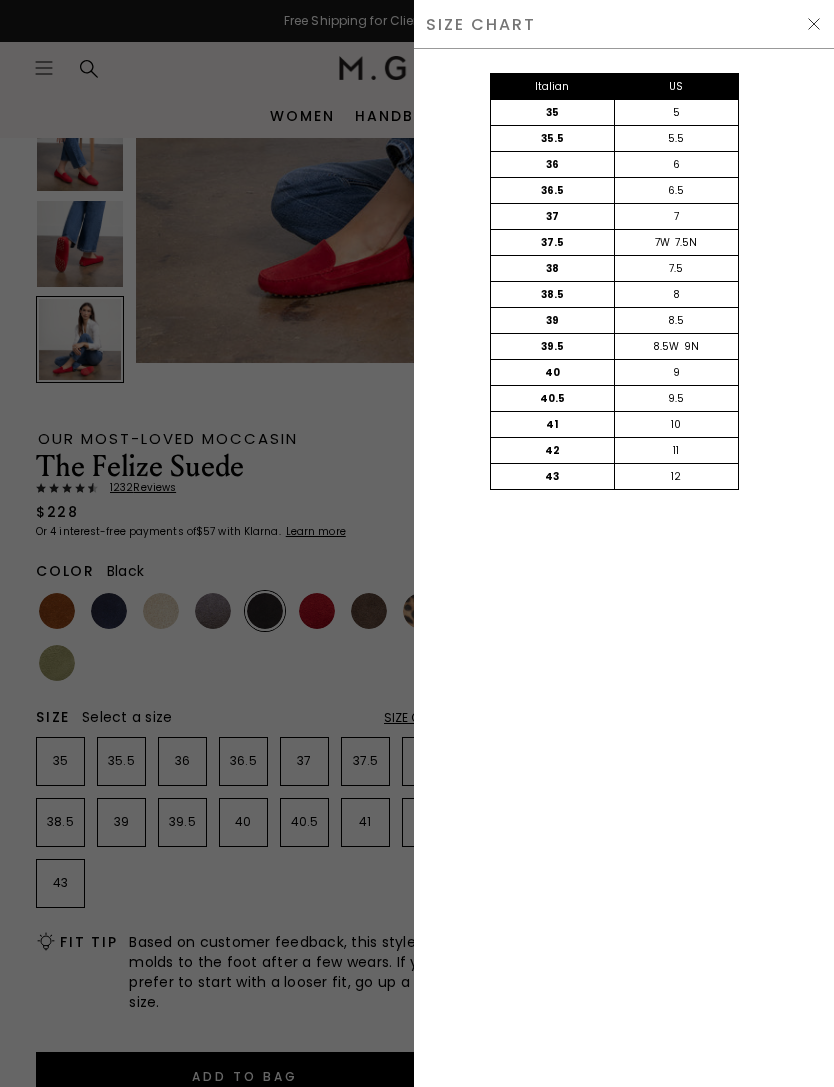 click at bounding box center [417, 543] 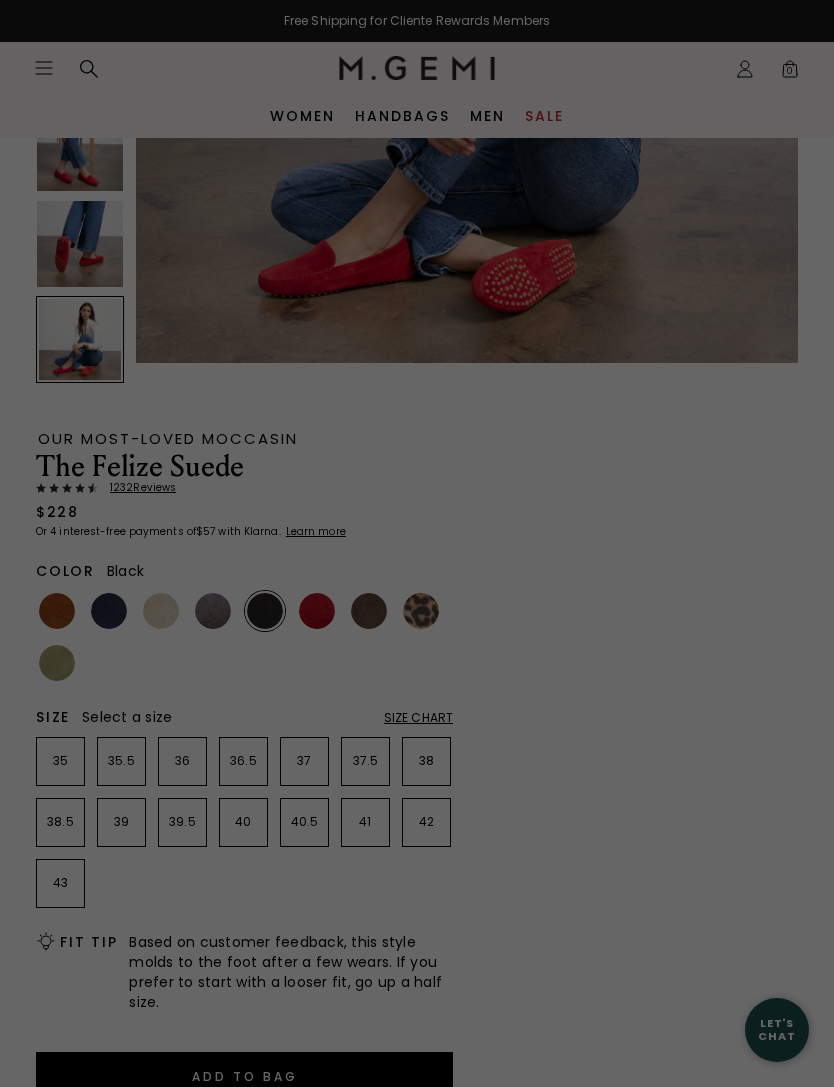 scroll, scrollTop: 489, scrollLeft: 0, axis: vertical 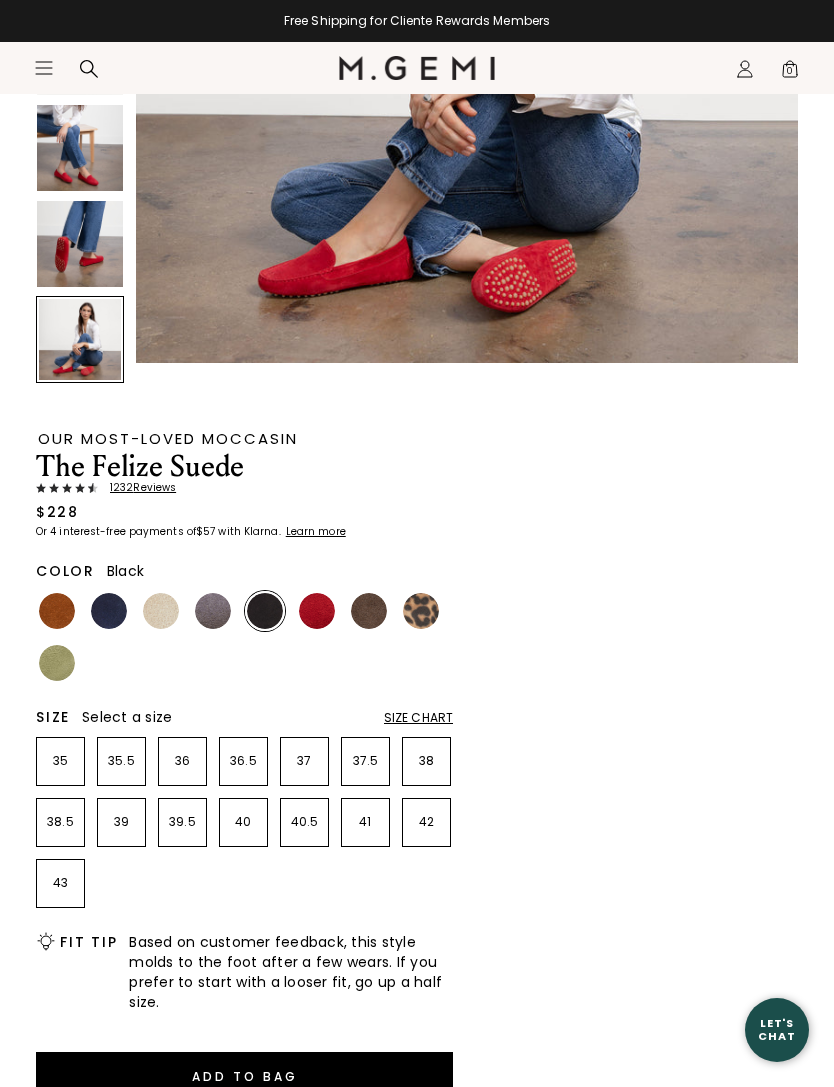 click at bounding box center (421, 611) 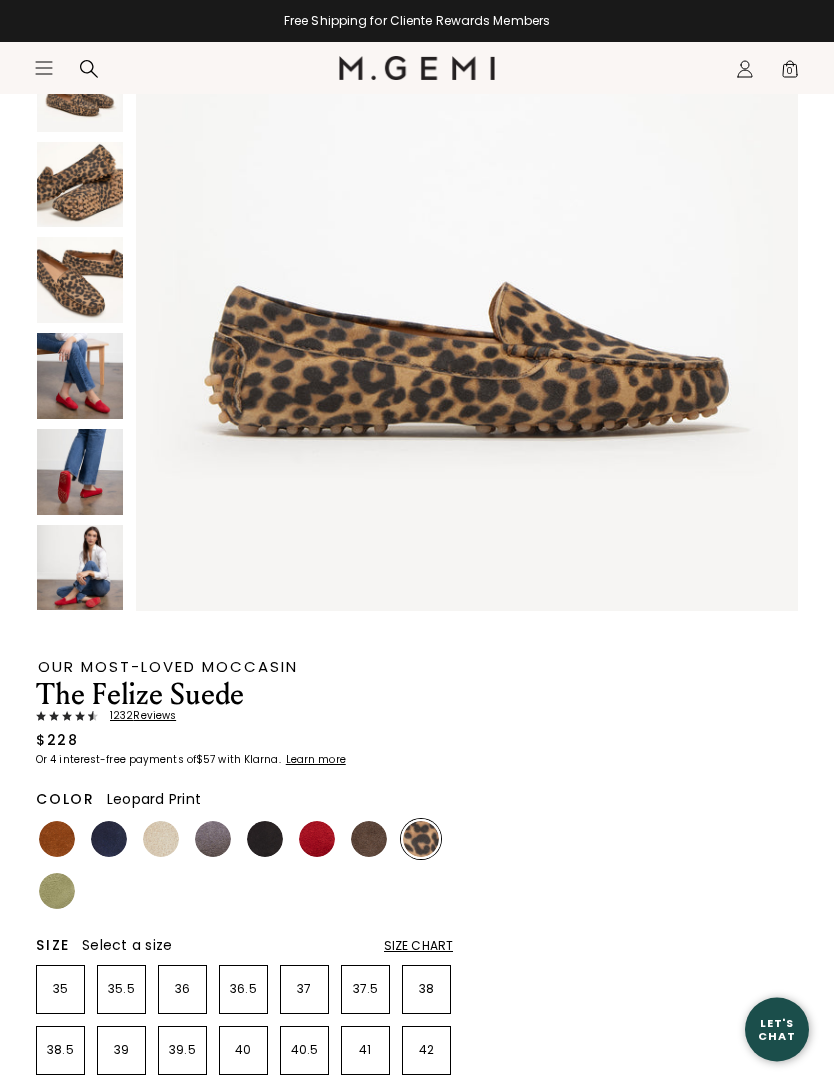 scroll, scrollTop: 261, scrollLeft: 0, axis: vertical 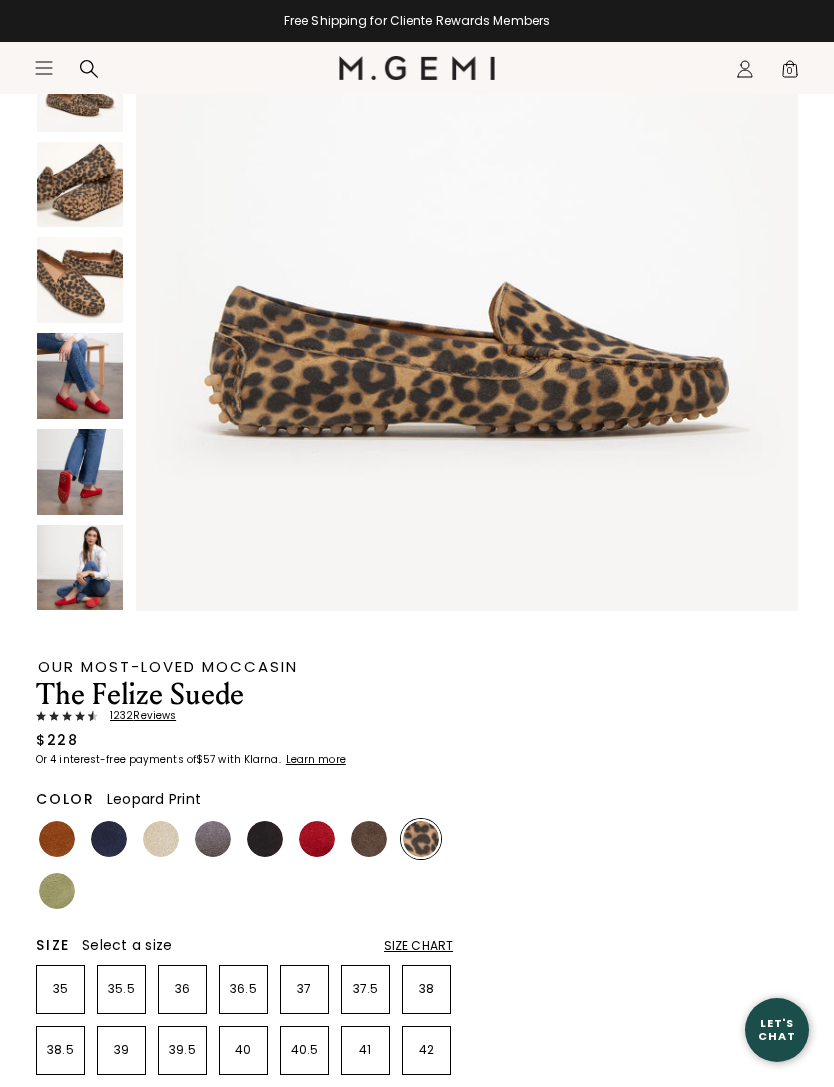 click at bounding box center (57, 839) 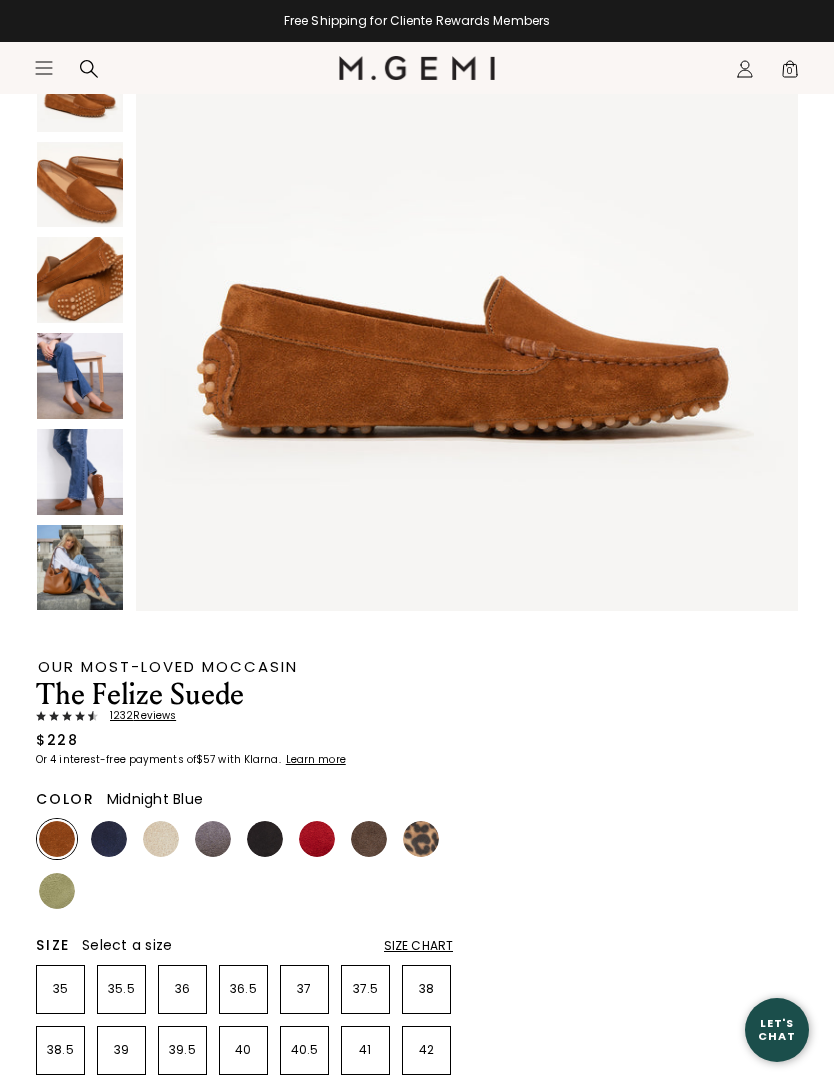 click at bounding box center [109, 839] 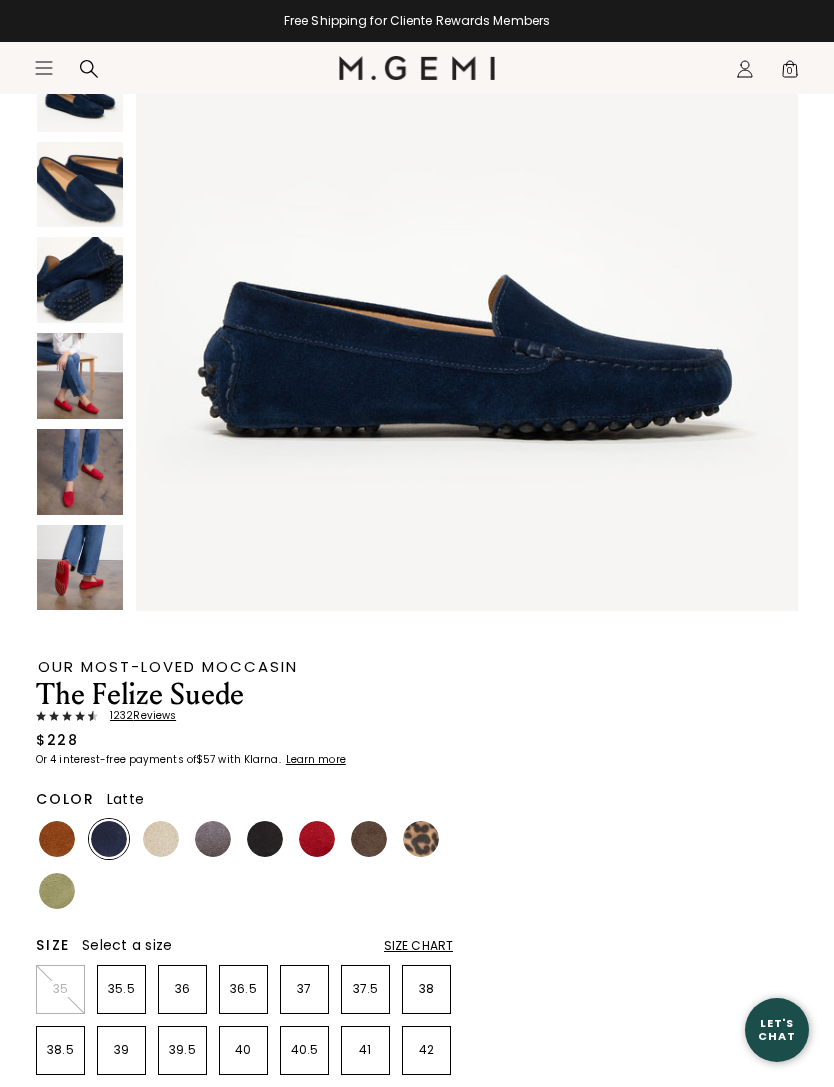 click at bounding box center [161, 839] 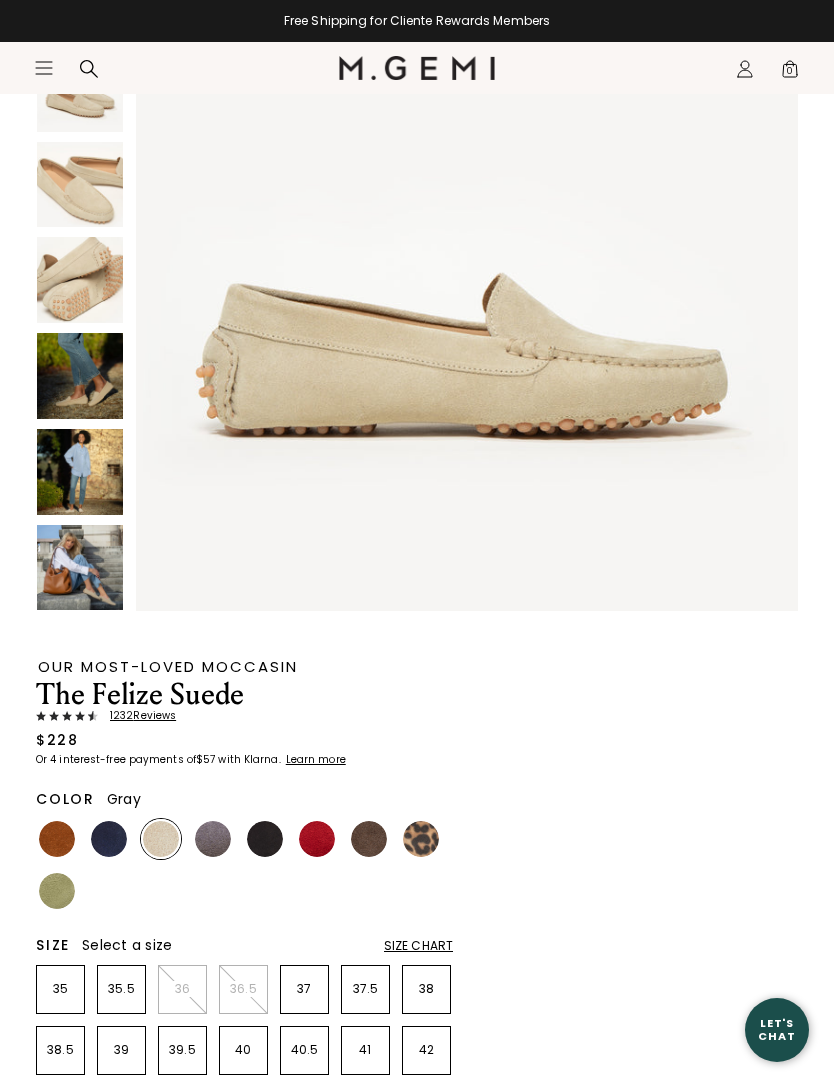click at bounding box center [213, 839] 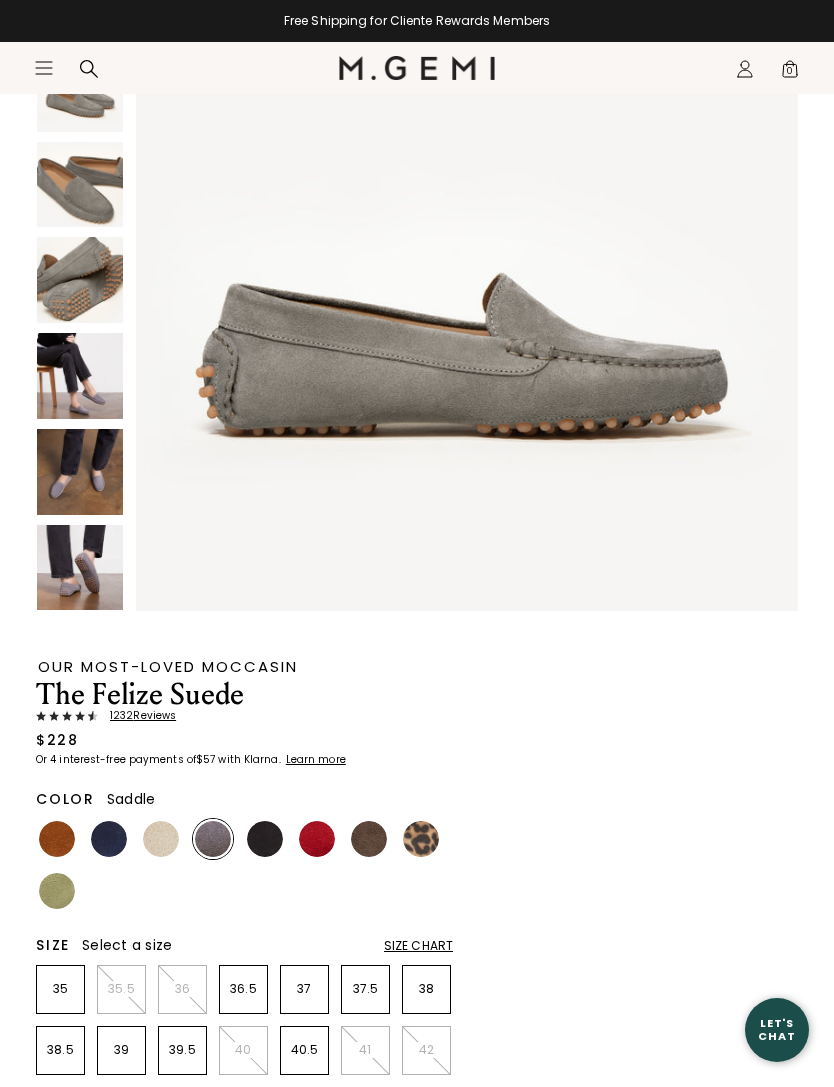 click at bounding box center (57, 839) 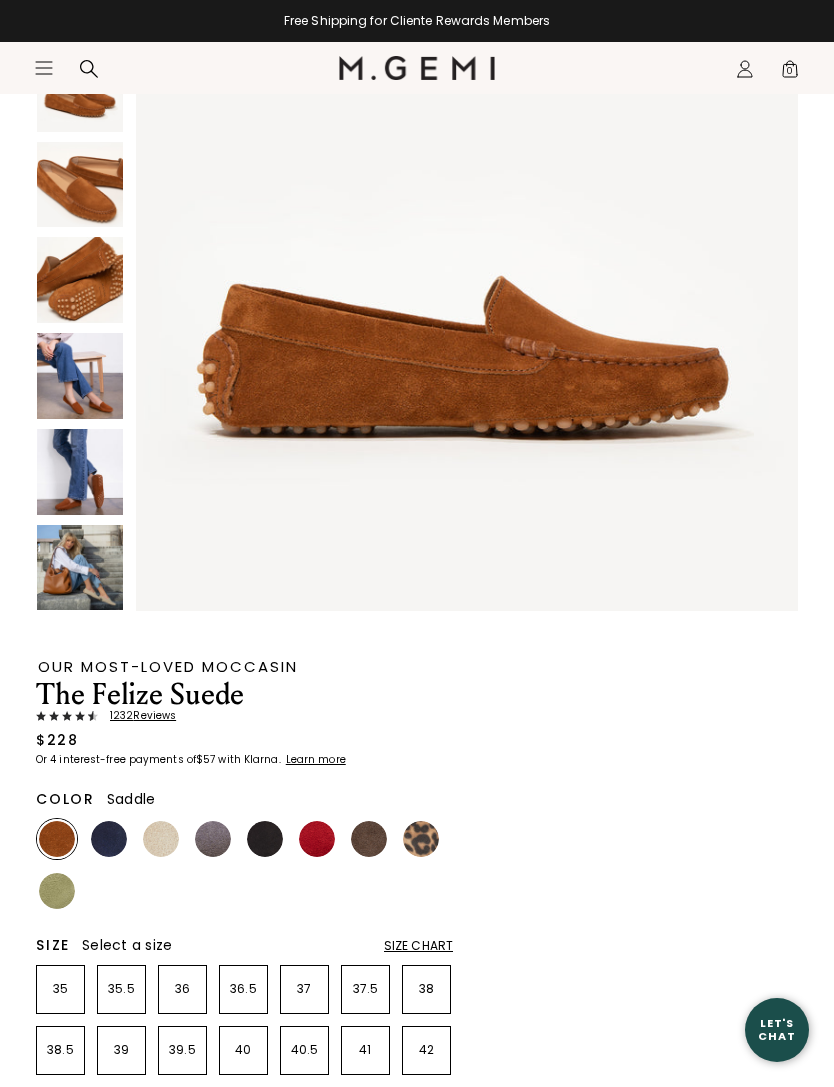 click at bounding box center [109, 839] 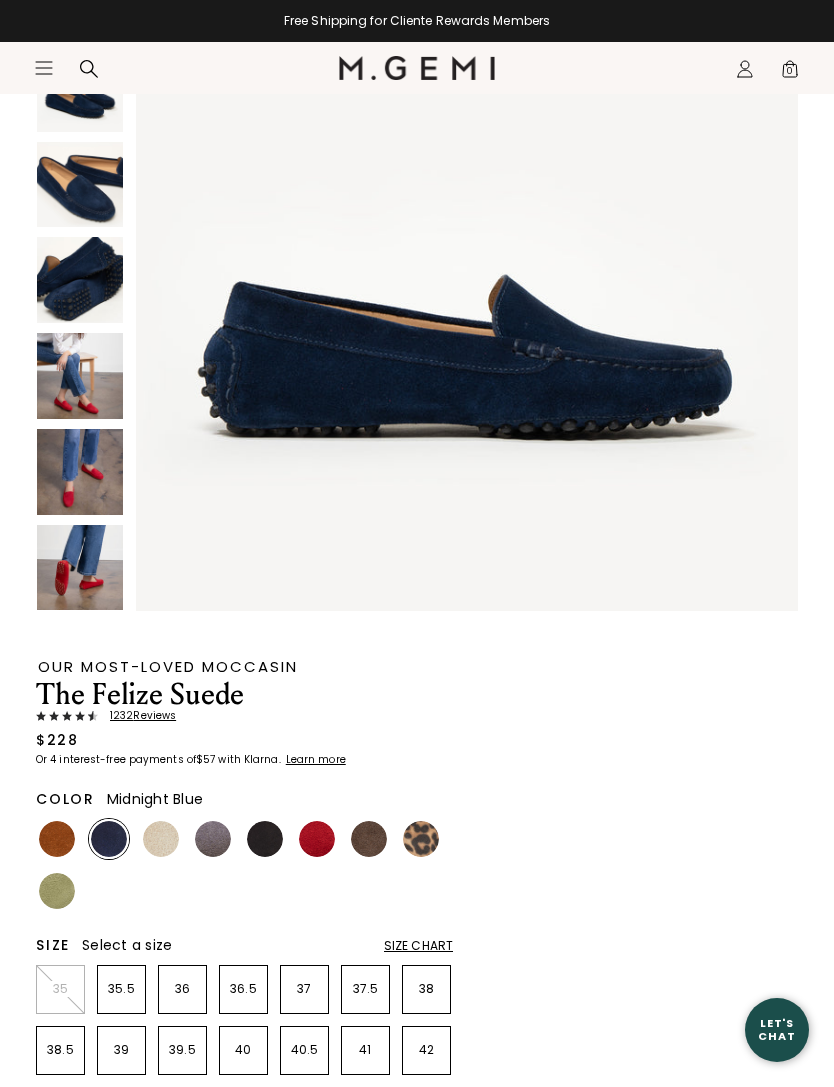 click at bounding box center [161, 839] 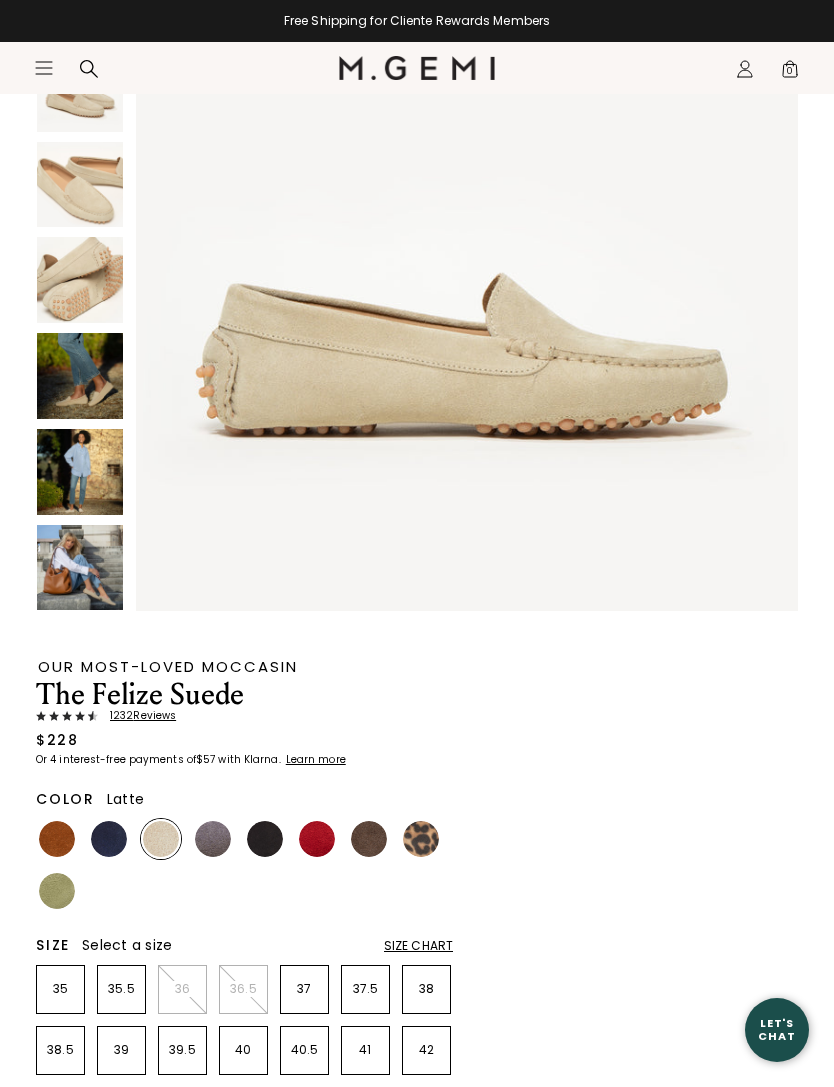 click at bounding box center [213, 839] 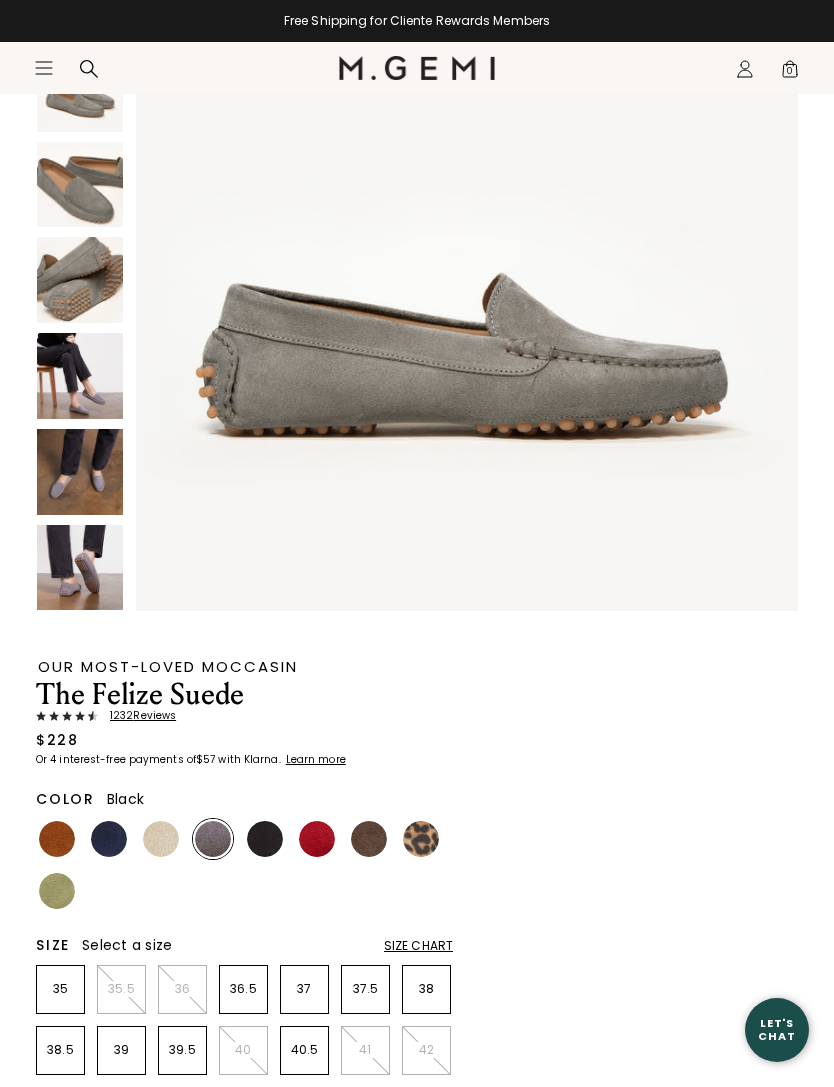 click at bounding box center (265, 839) 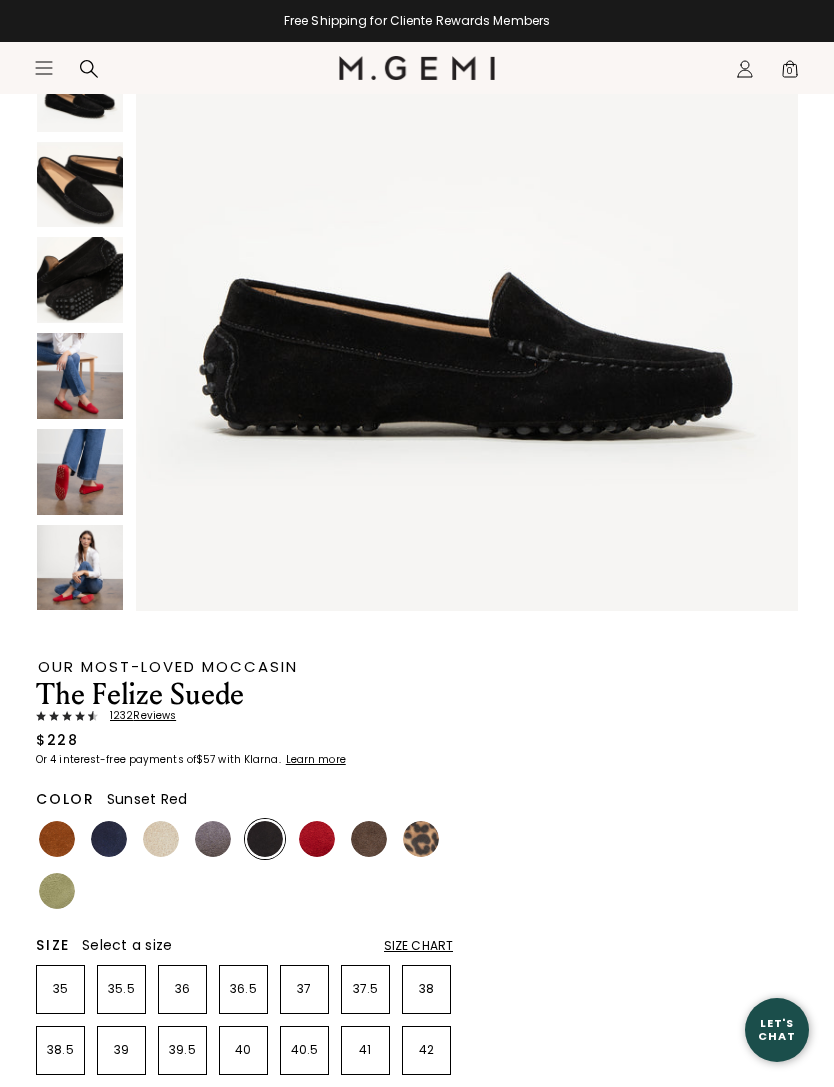 click at bounding box center (317, 839) 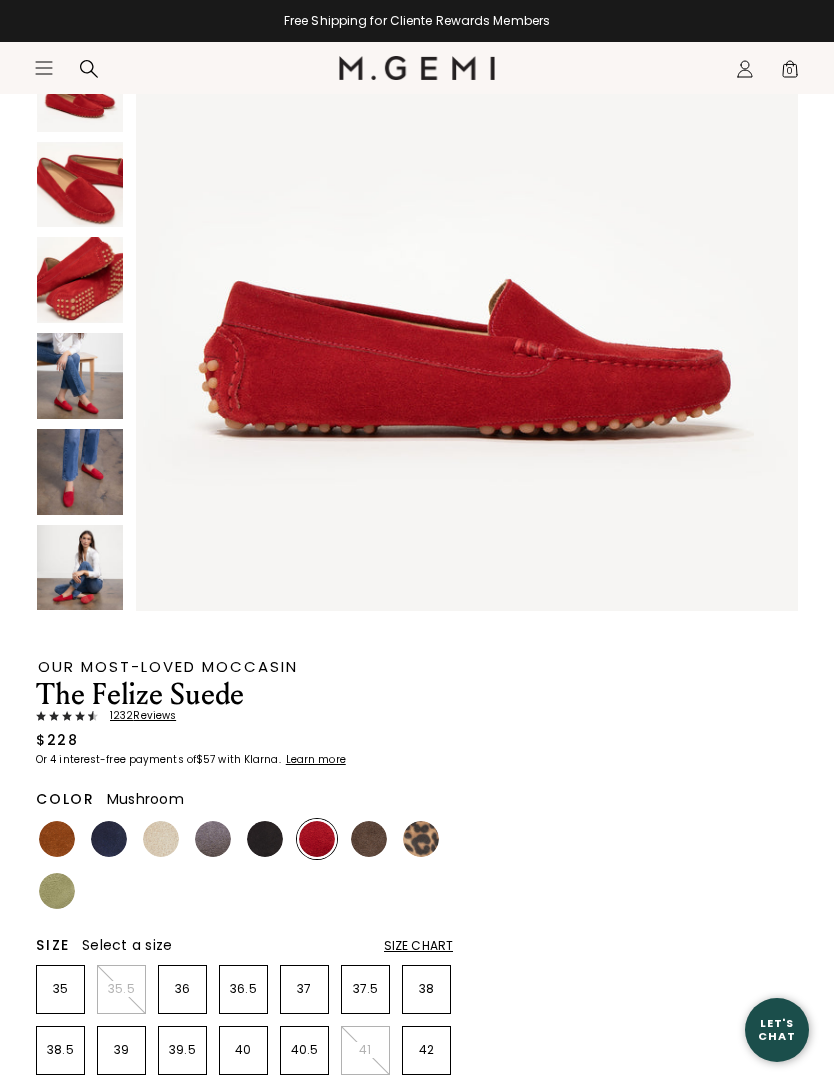 click at bounding box center [369, 839] 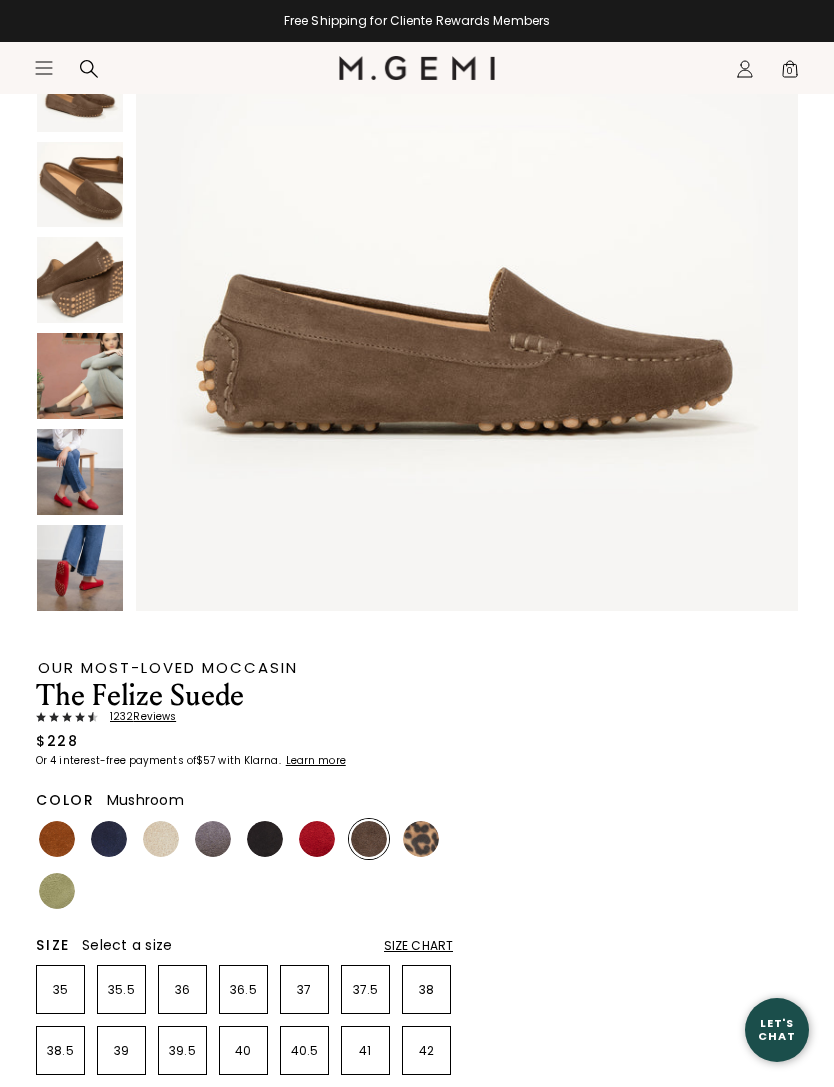 scroll, scrollTop: 0, scrollLeft: 0, axis: both 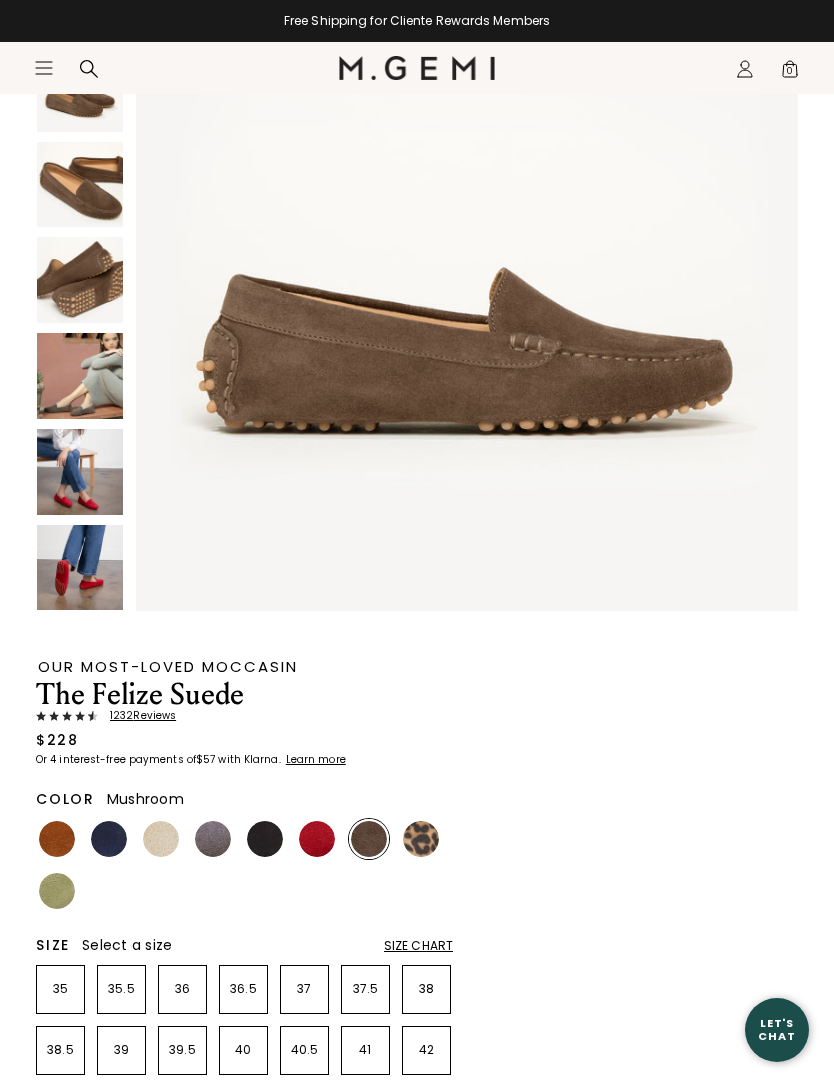 click at bounding box center (421, 839) 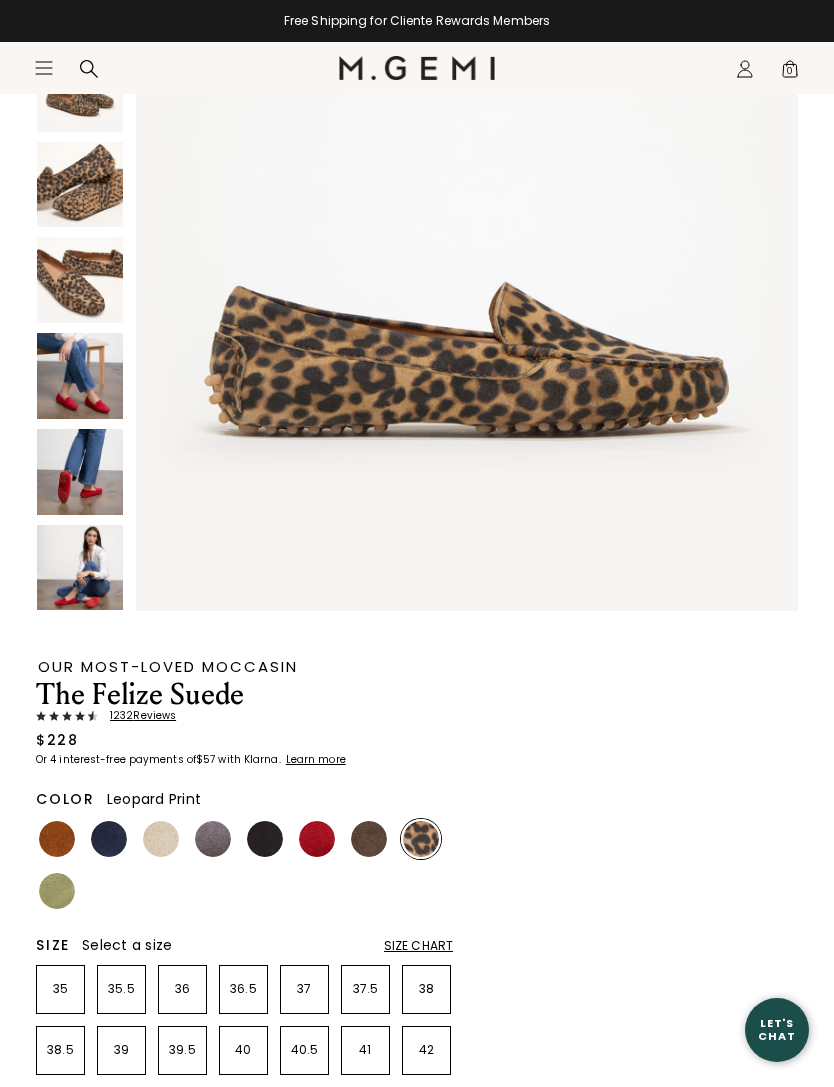 click at bounding box center [421, 839] 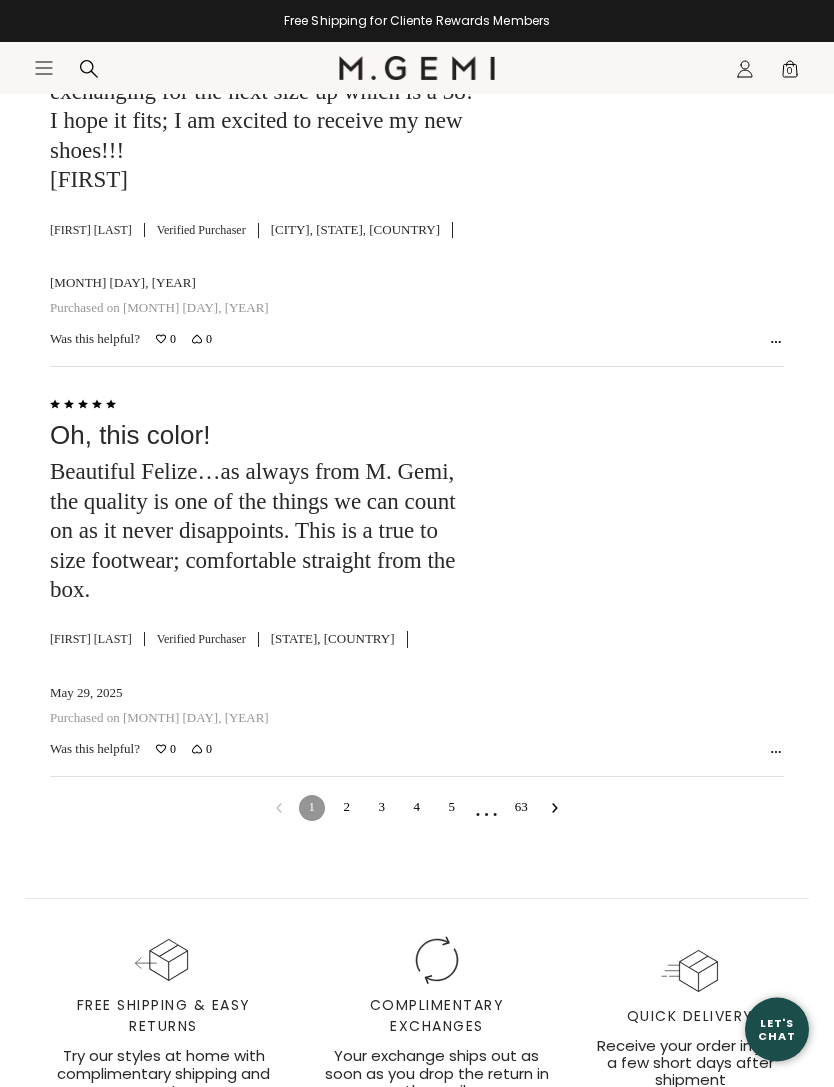 scroll, scrollTop: 7149, scrollLeft: 0, axis: vertical 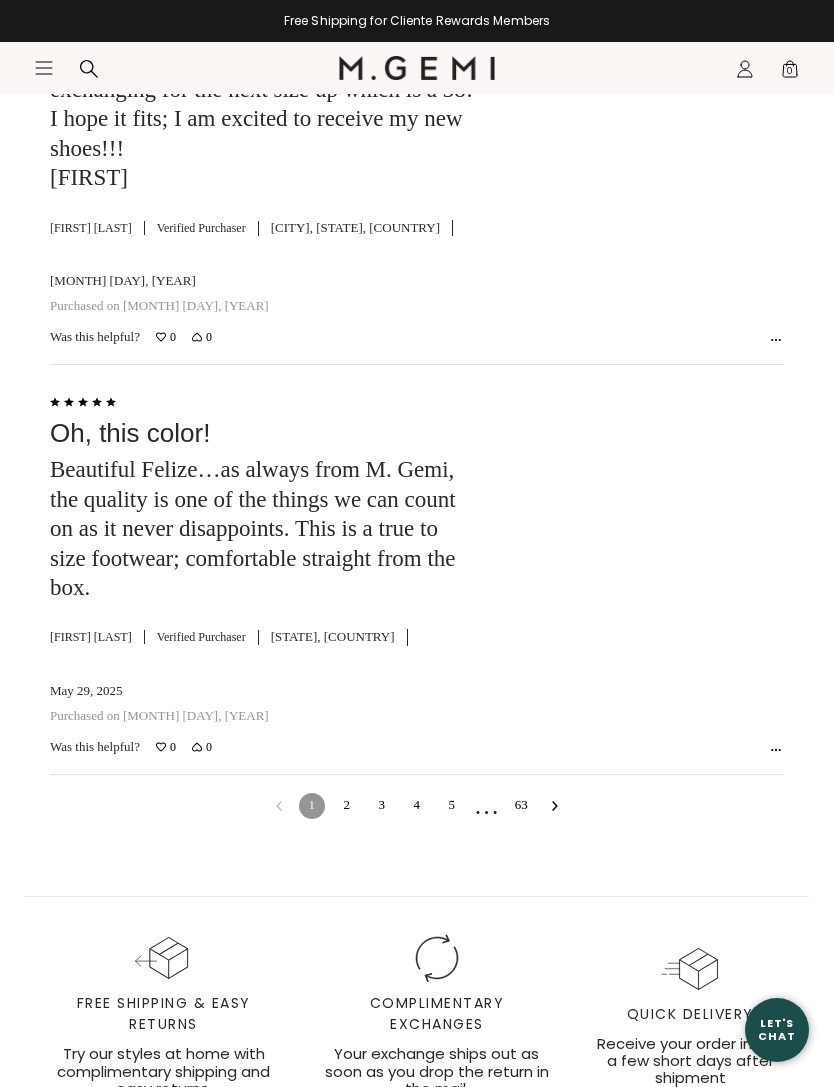 click 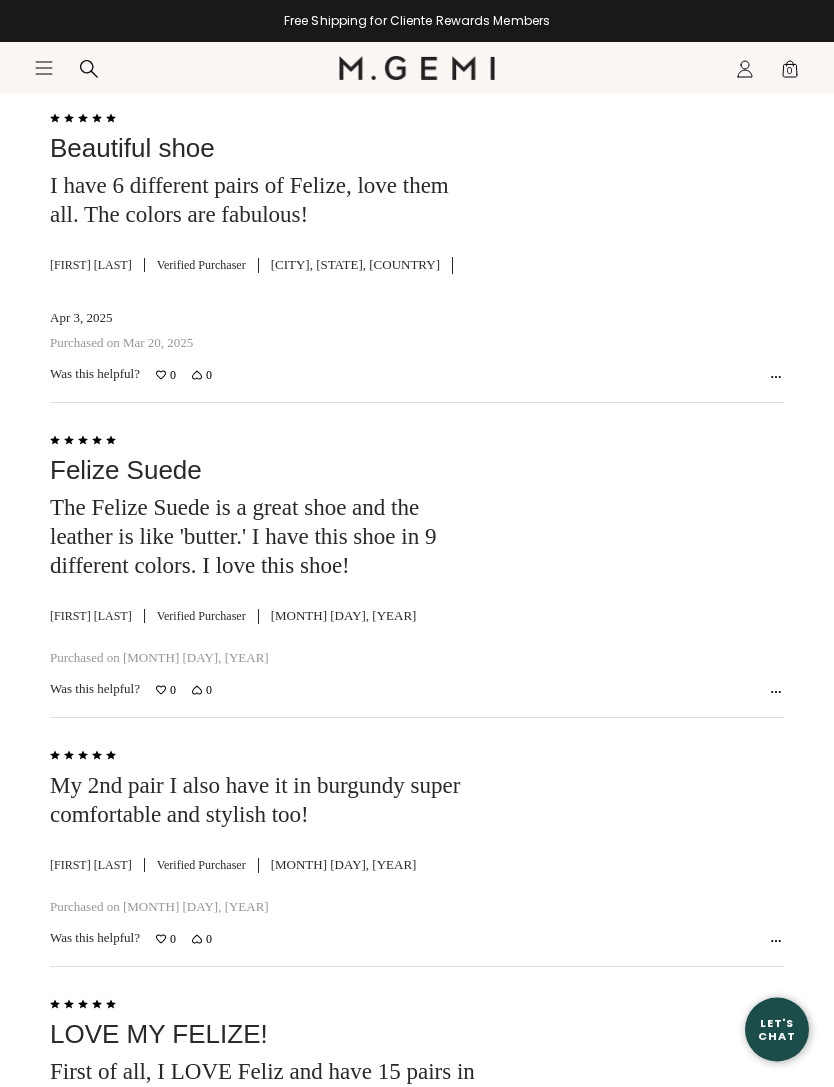 scroll, scrollTop: 8947, scrollLeft: 0, axis: vertical 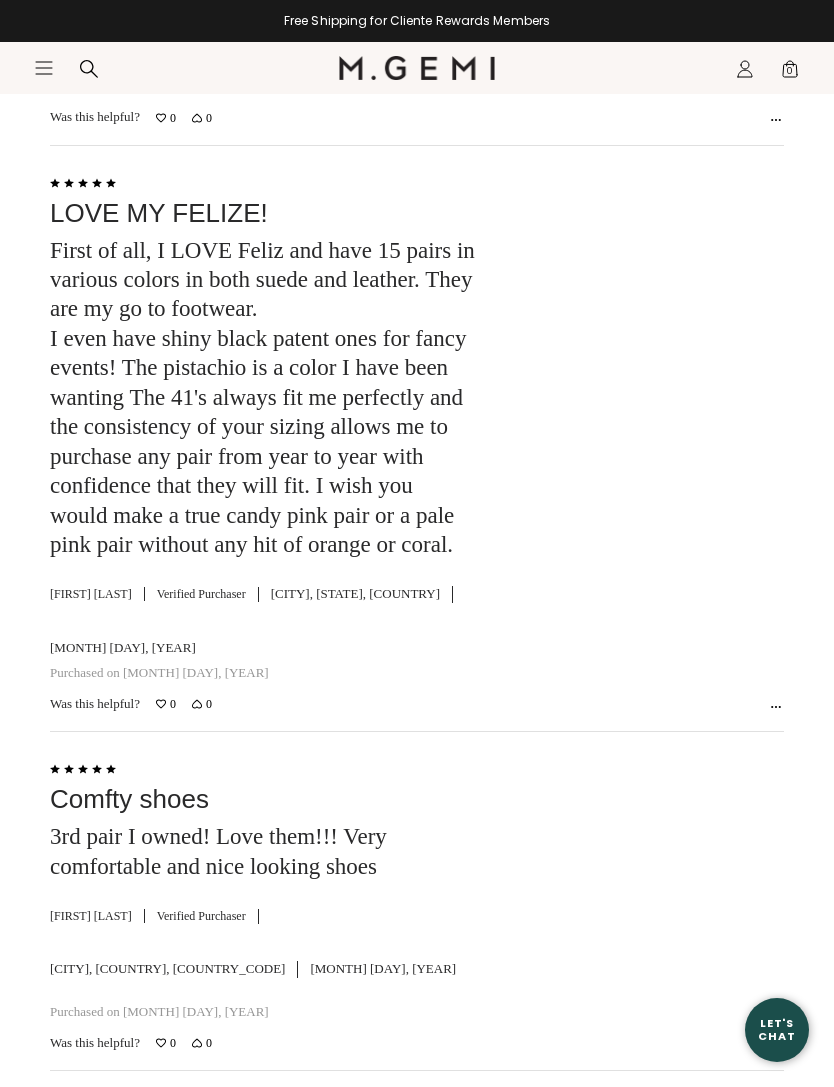 click 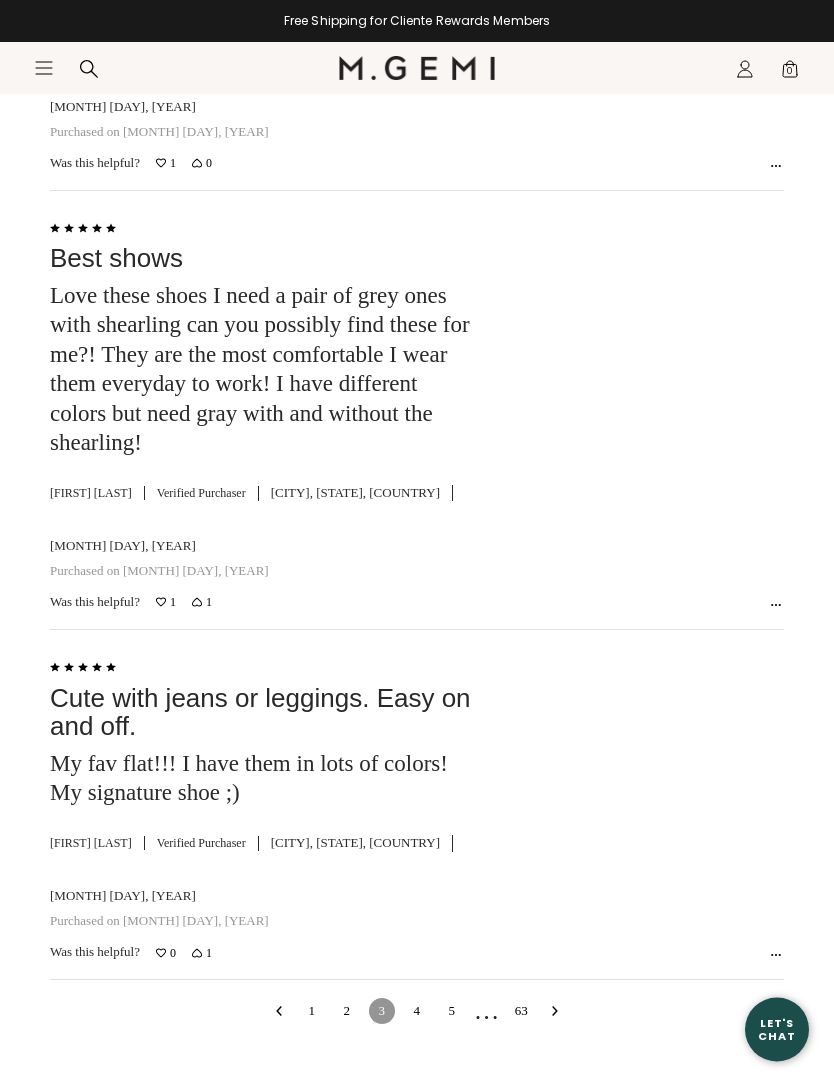 scroll, scrollTop: 10530, scrollLeft: 0, axis: vertical 